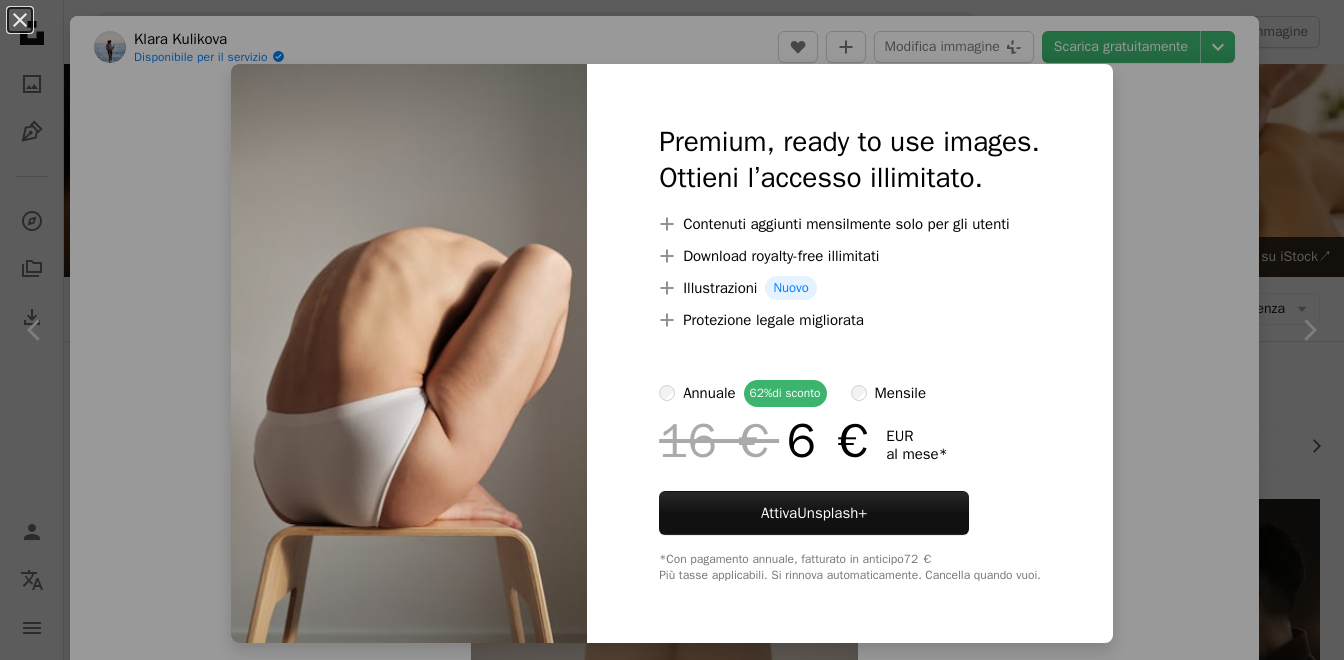 scroll, scrollTop: 9300, scrollLeft: 0, axis: vertical 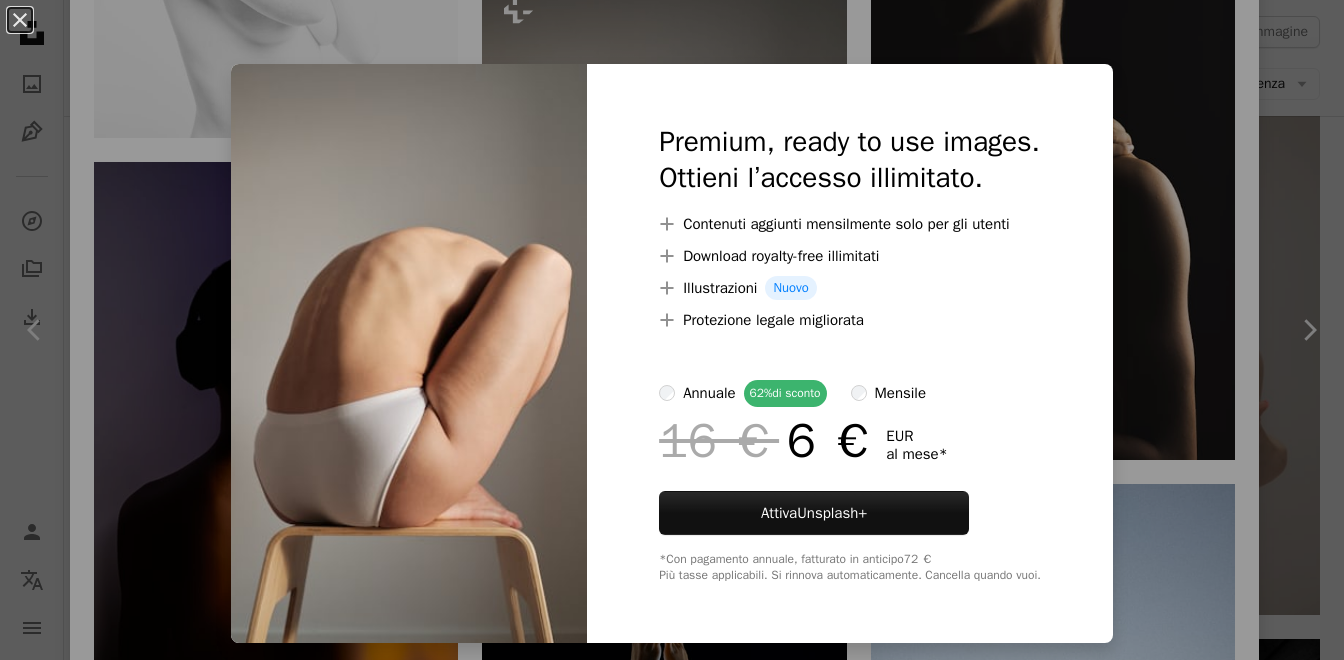 click on "Premium, ready to use images. Ottieni l’accesso illimitato. A plus sign Contenuti aggiunti mensilmente solo per gli utenti A plus sign Download royalty-free illimitati A plus sign Illustrazioni  Nuovo A plus sign Protezione legale migliorata annuale 62%  di sconto mensile 16 €   6 € EUR al mese * Attiva  Unsplash+ *Con pagamento annuale, fatturato in anticipo  72 € Più tasse applicabili. Si rinnova automaticamente. Cancella quando vuoi." at bounding box center (850, 353) 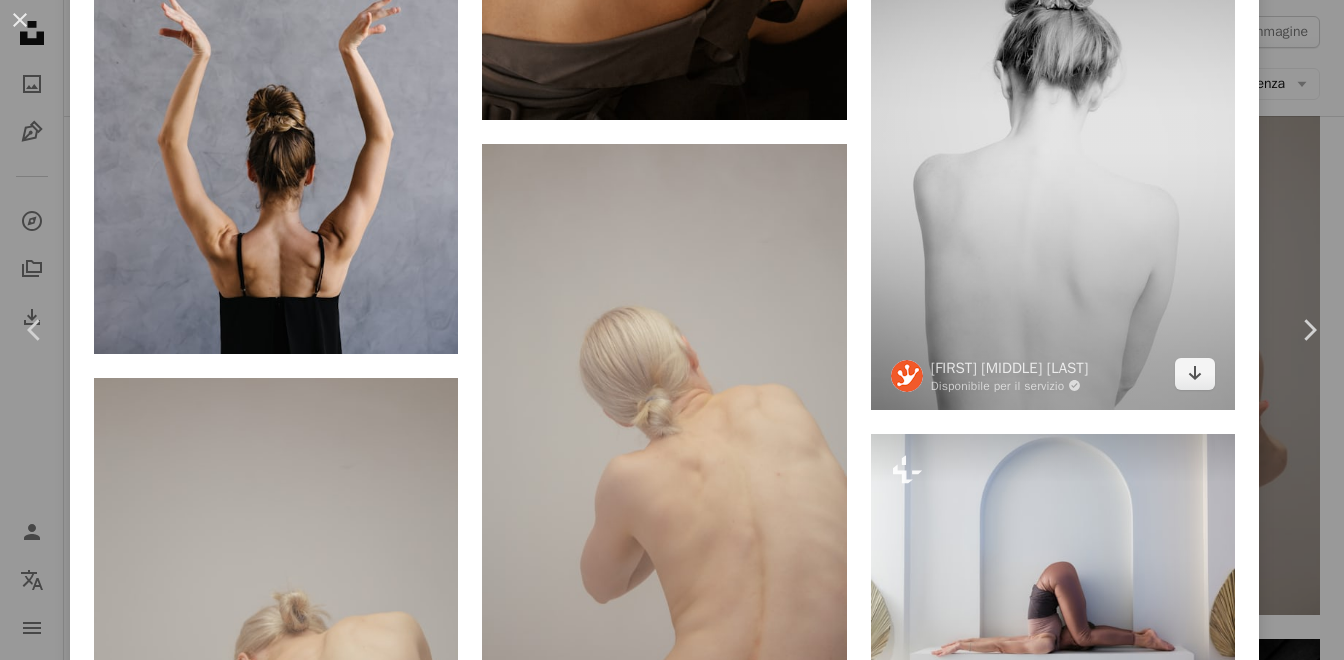 scroll, scrollTop: 5900, scrollLeft: 0, axis: vertical 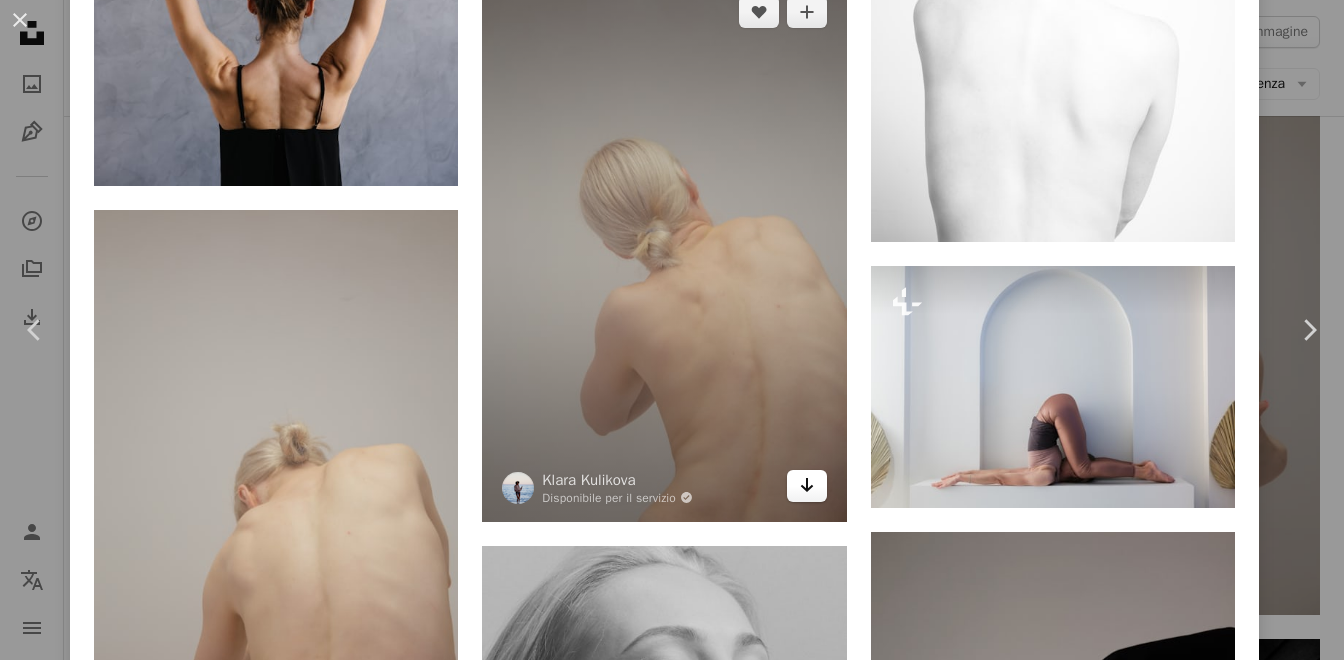 click on "Arrow pointing down" 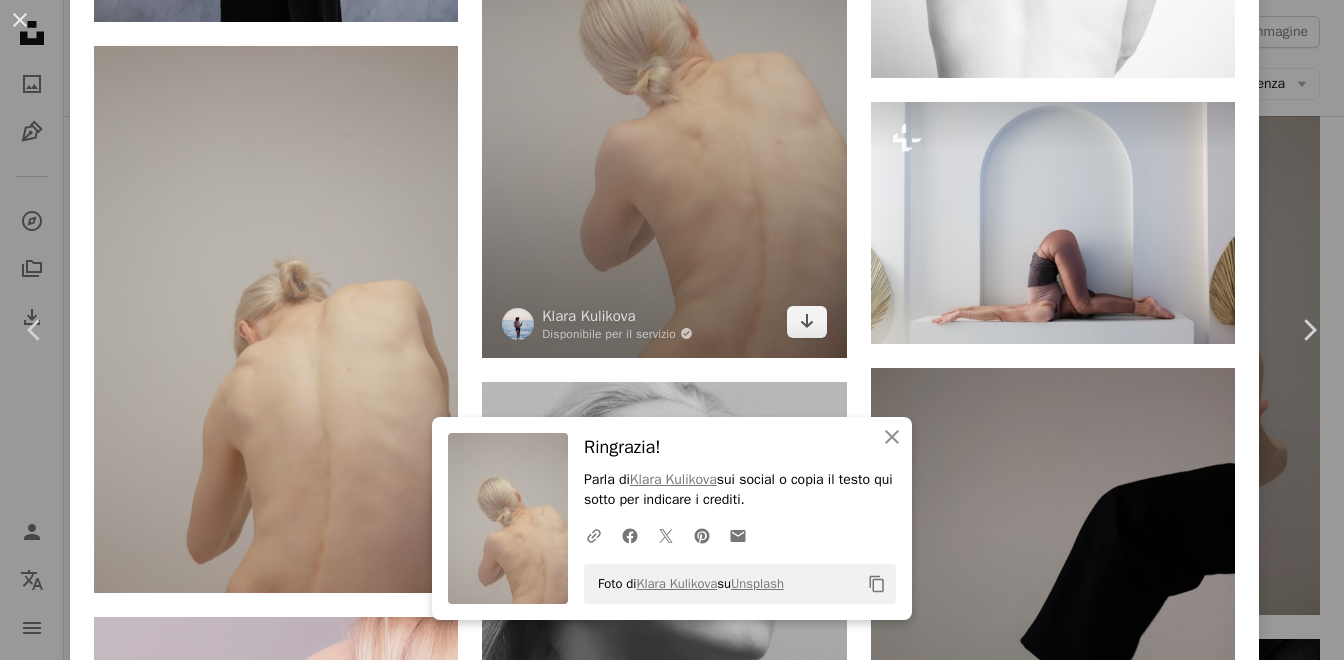 scroll, scrollTop: 6300, scrollLeft: 0, axis: vertical 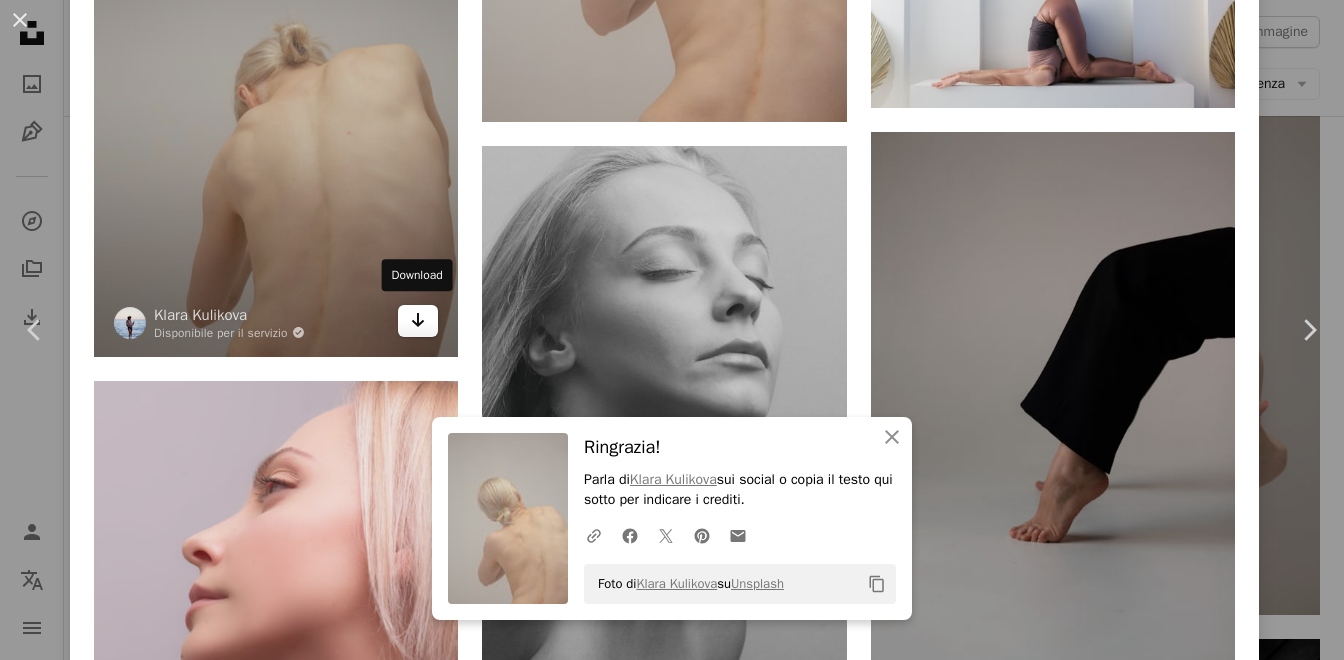 click on "Arrow pointing down" 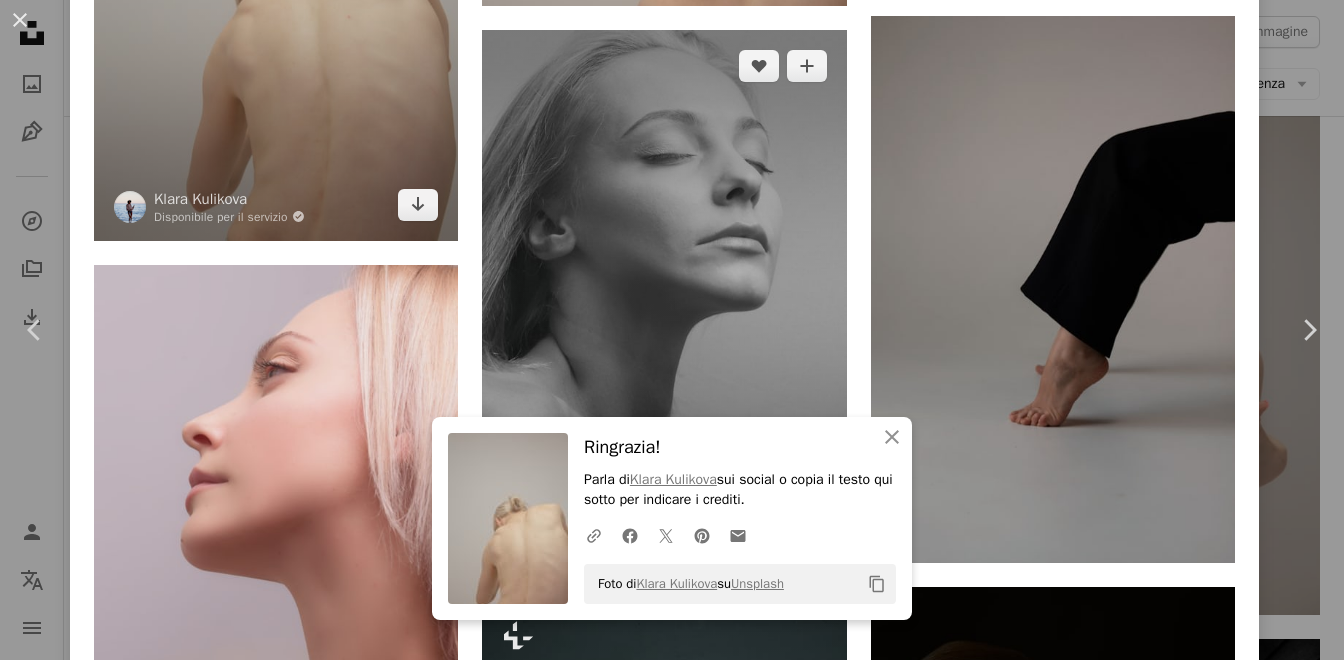 scroll, scrollTop: 6600, scrollLeft: 0, axis: vertical 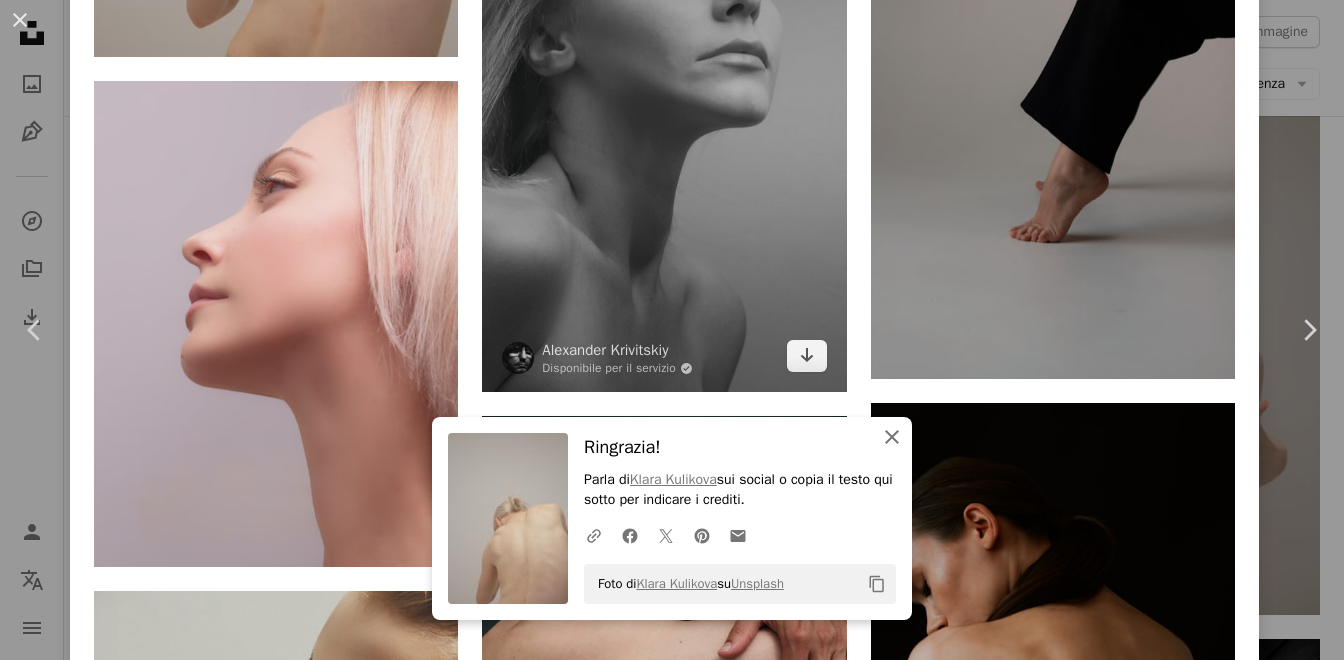 drag, startPoint x: 899, startPoint y: 428, endPoint x: 658, endPoint y: 223, distance: 316.39532 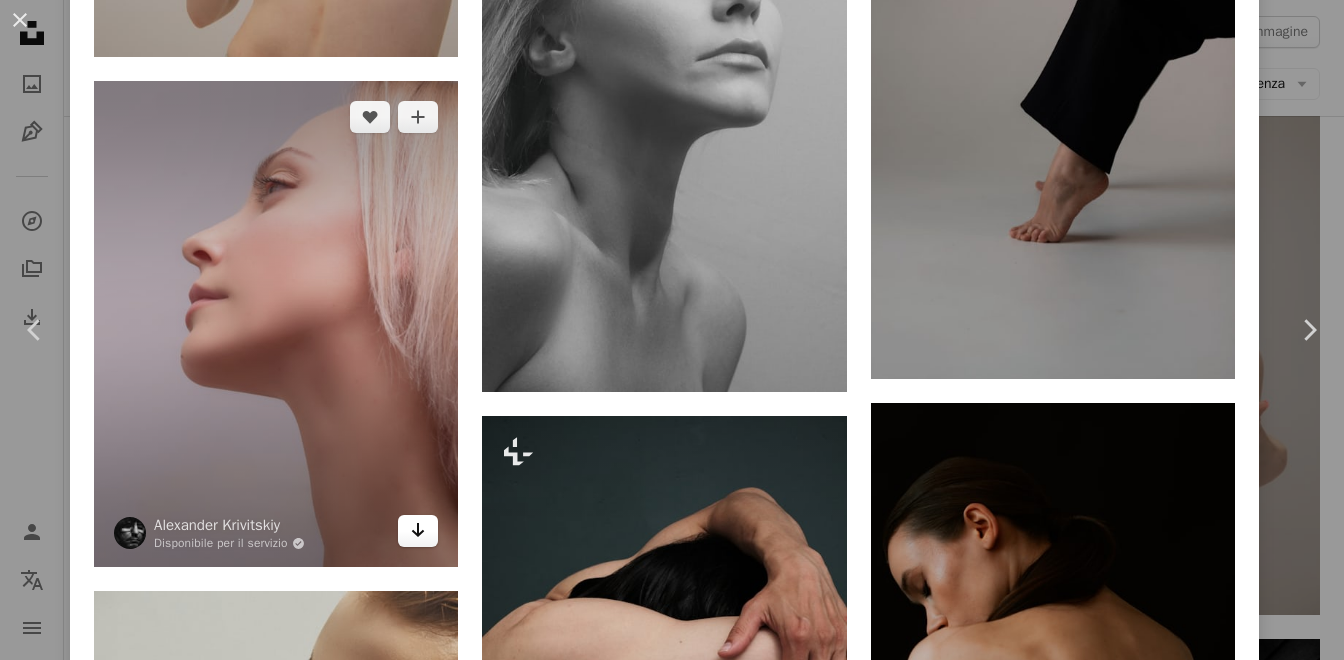 click on "Arrow pointing down" at bounding box center (418, 531) 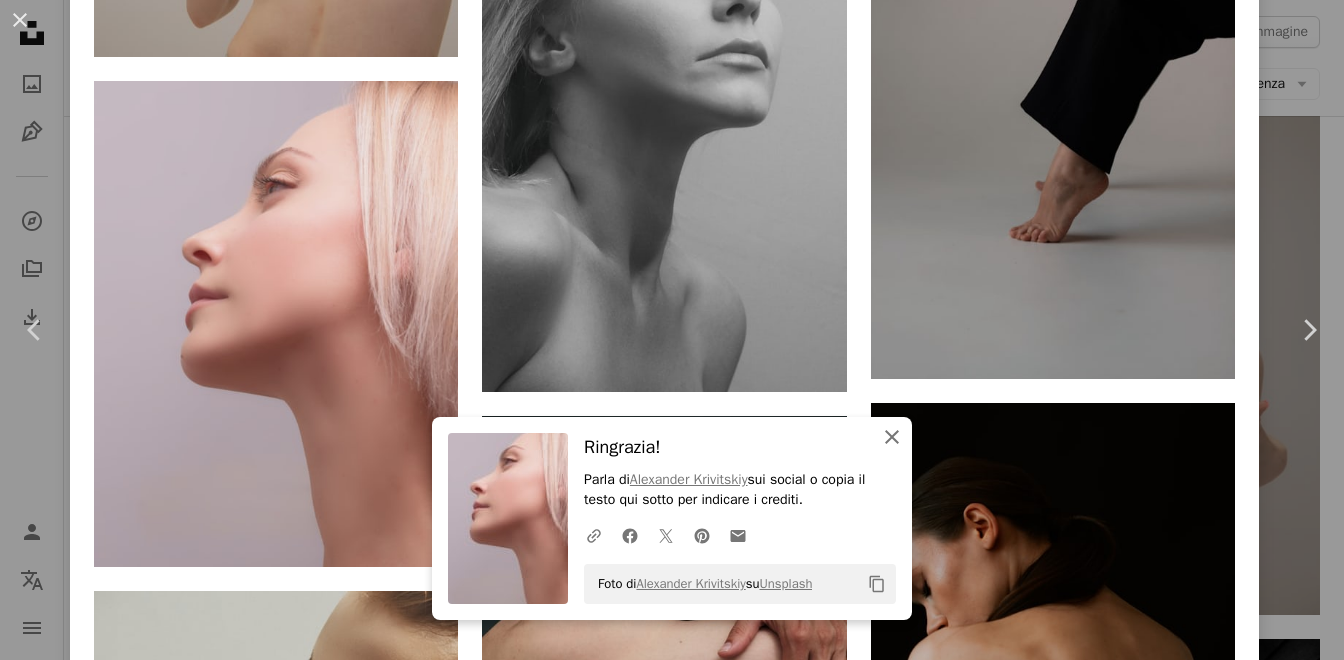 click on "An X shape" 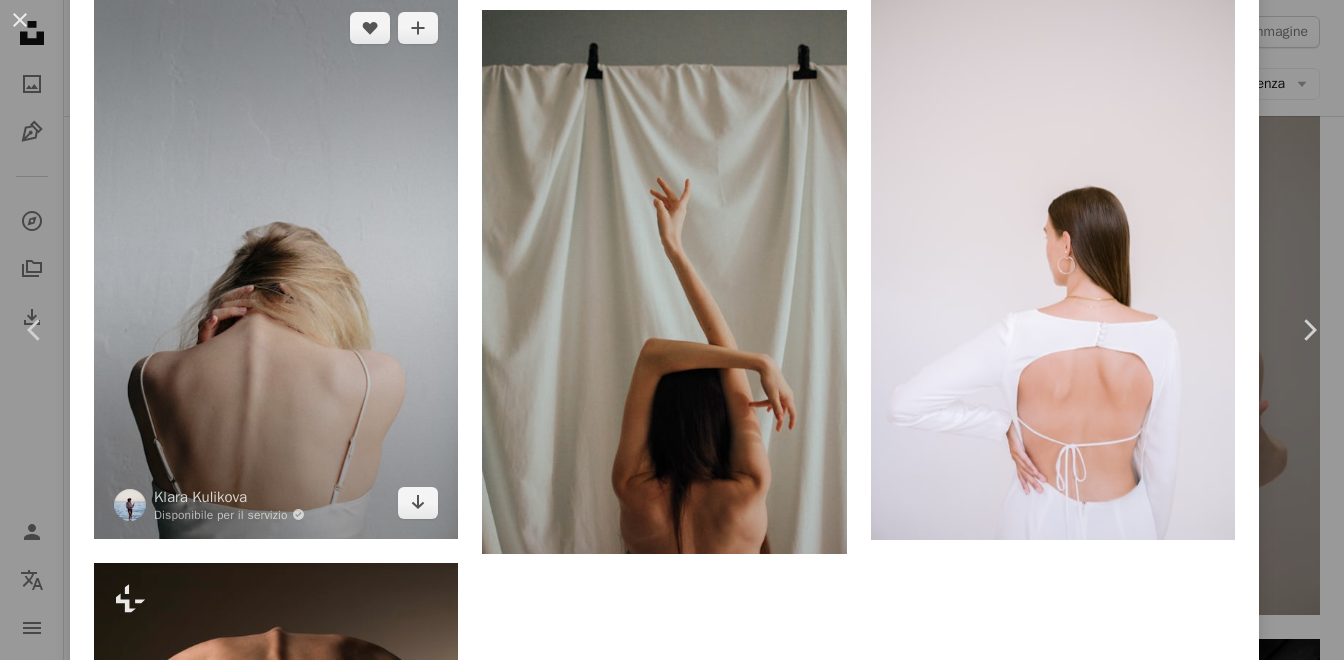 scroll, scrollTop: 9800, scrollLeft: 0, axis: vertical 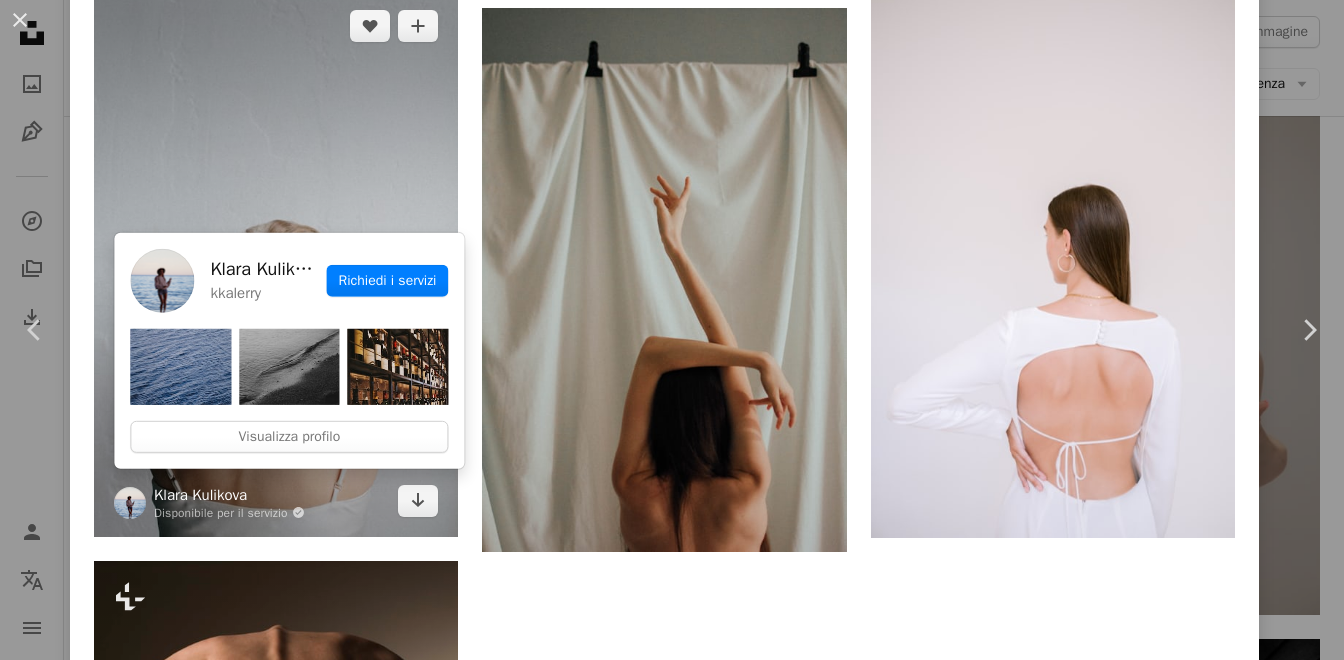 click on "Klara Kulikova" at bounding box center (229, 495) 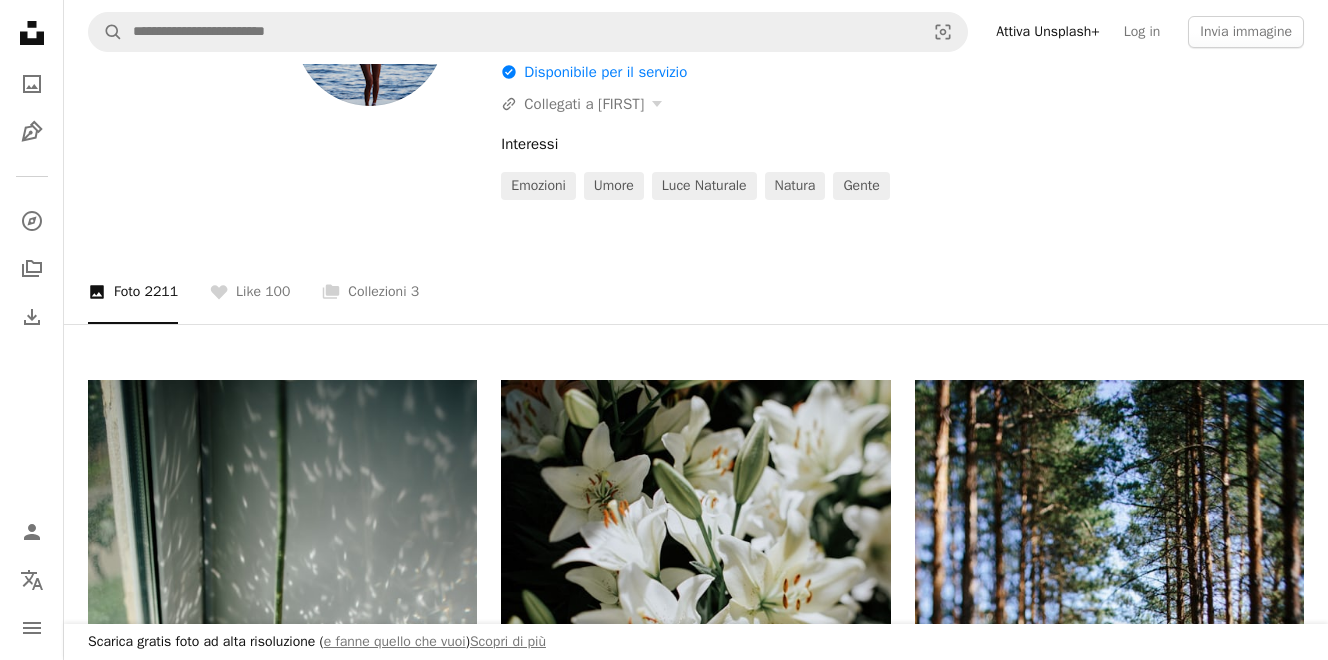 scroll, scrollTop: 200, scrollLeft: 0, axis: vertical 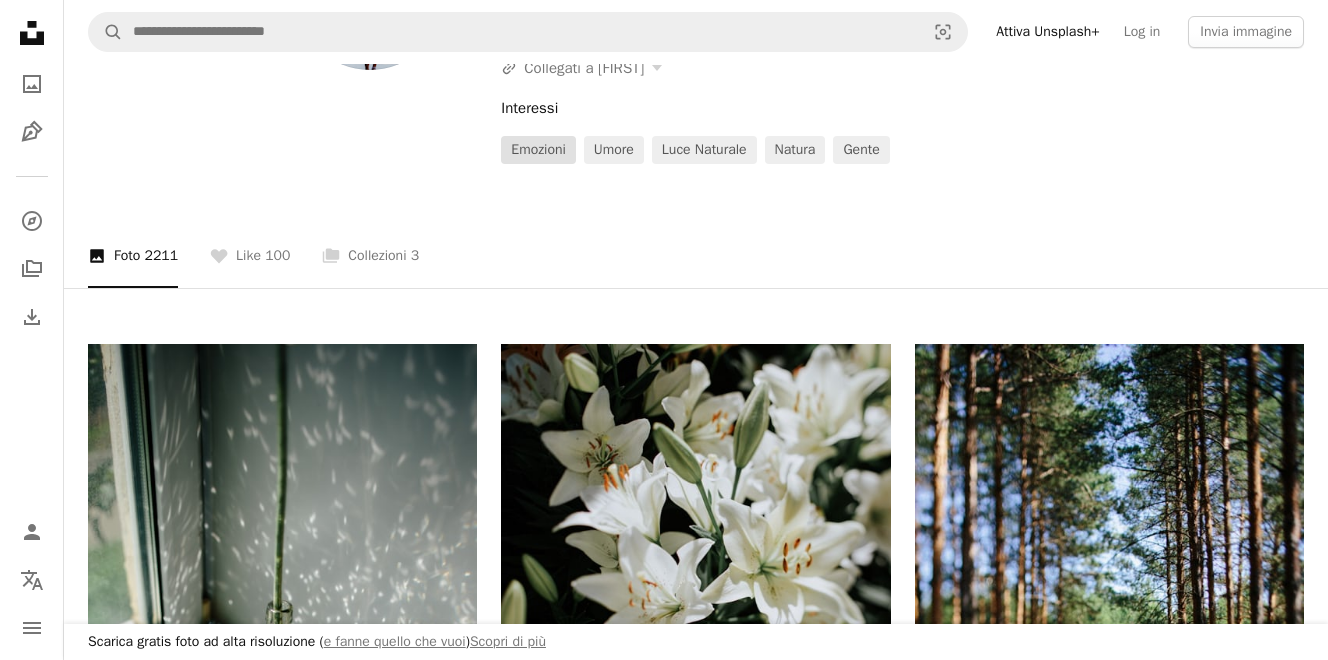 click on "Emozioni" at bounding box center [538, 150] 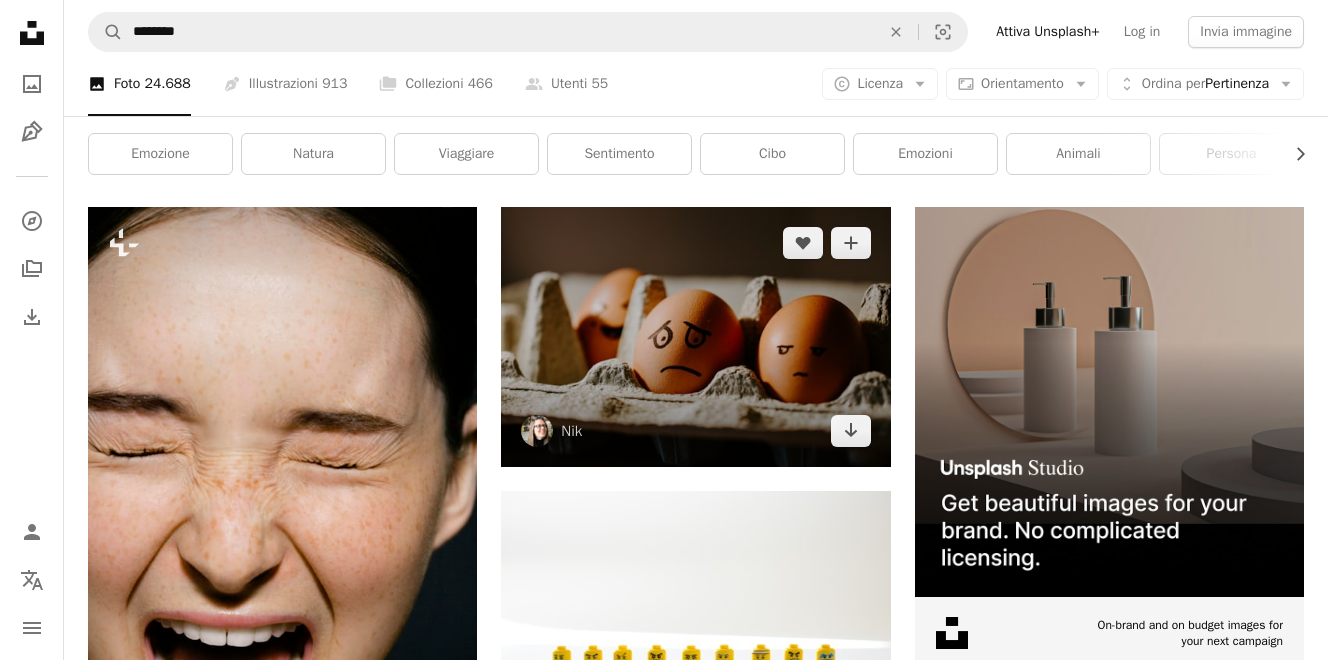 scroll, scrollTop: 100, scrollLeft: 0, axis: vertical 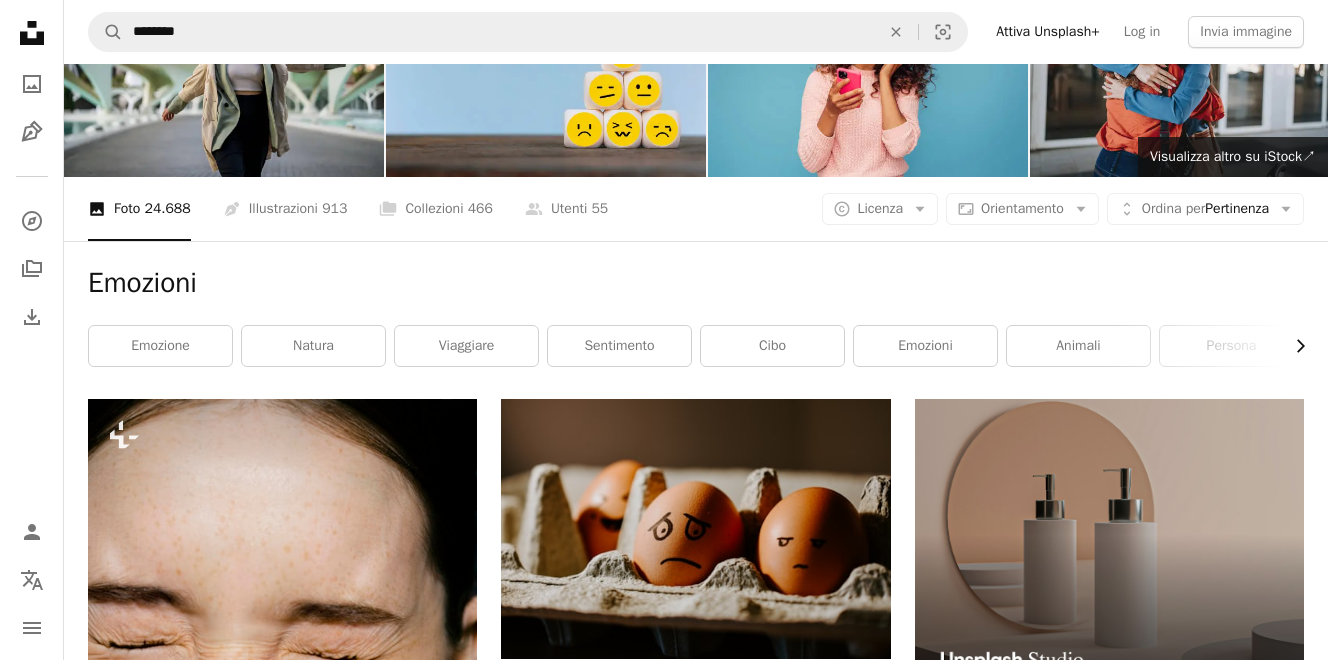 click on "Chevron right" 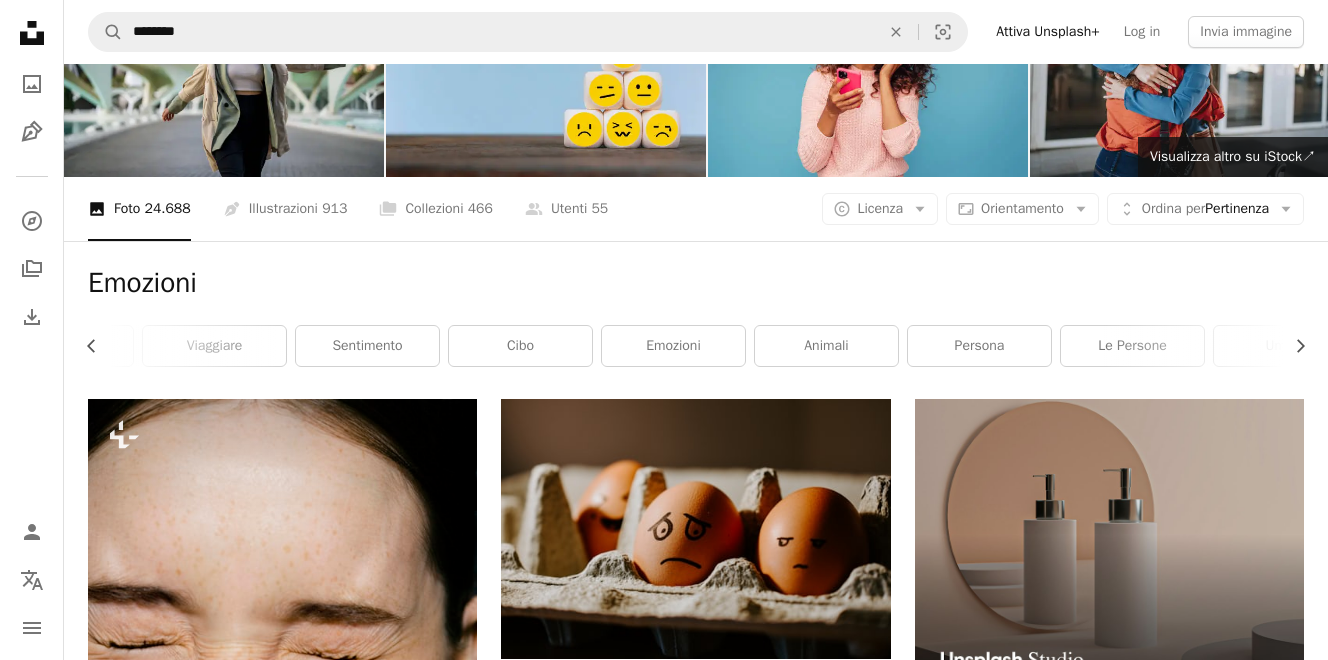 scroll, scrollTop: 0, scrollLeft: 300, axis: horizontal 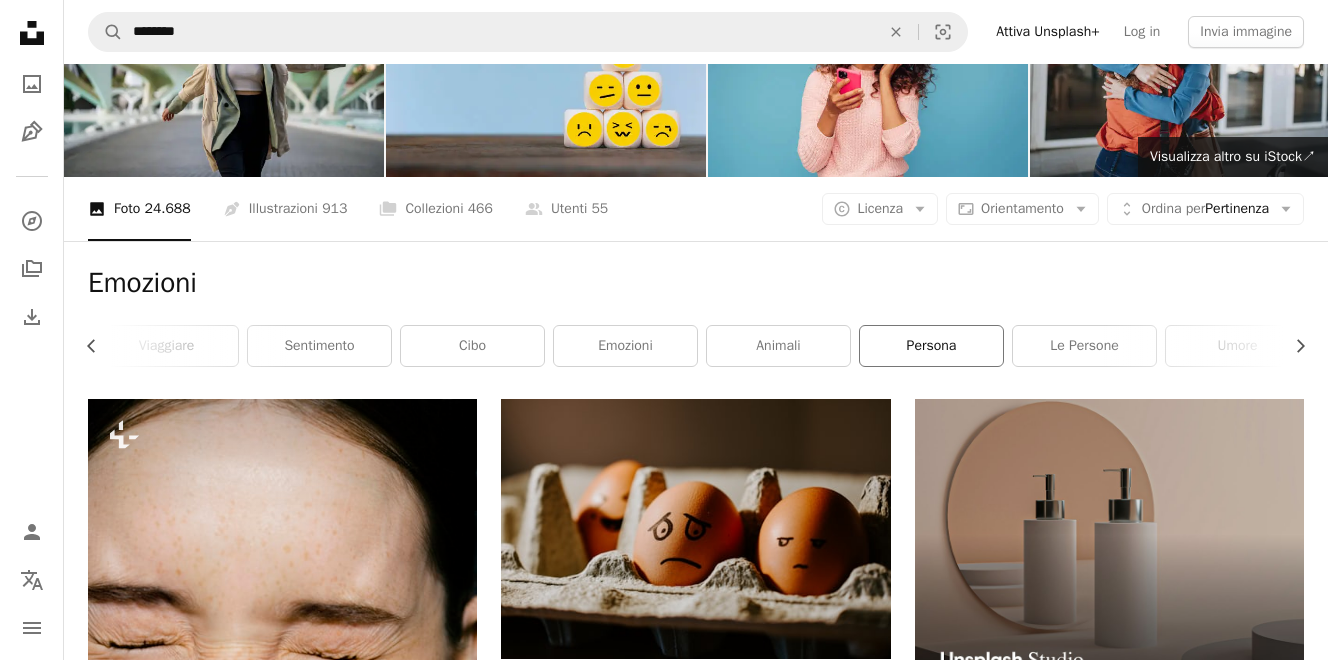 click on "persona" at bounding box center [931, 346] 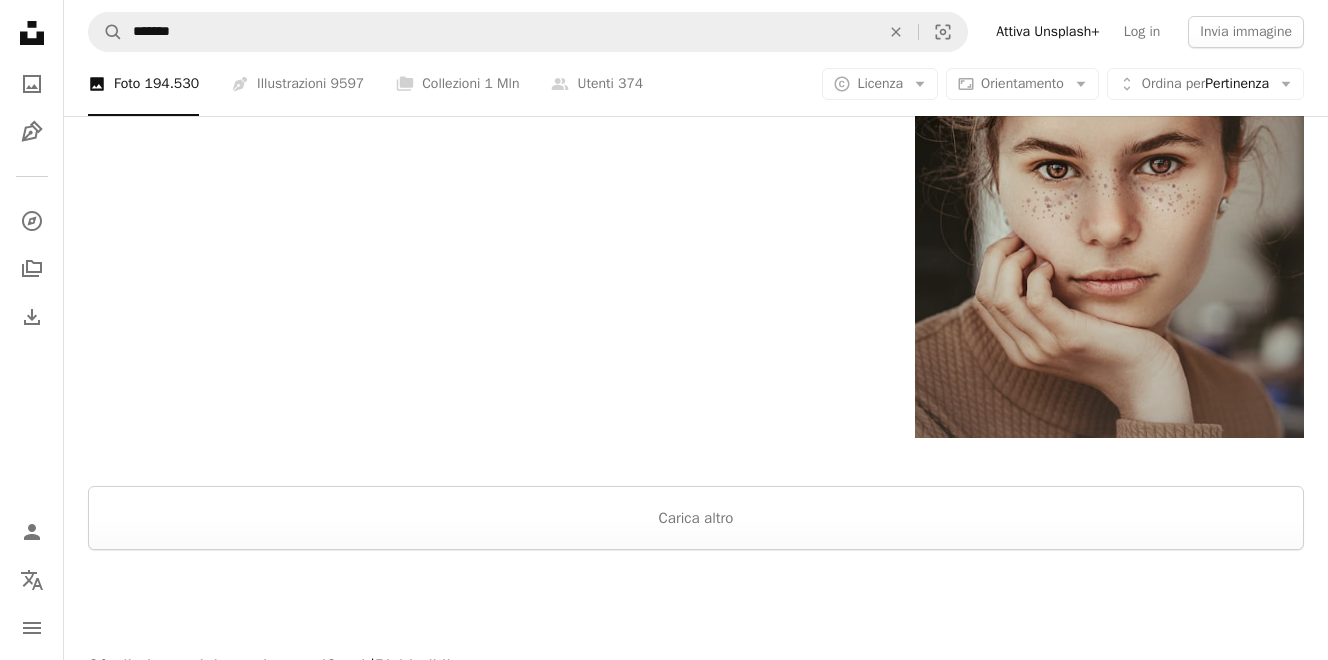 scroll, scrollTop: 3900, scrollLeft: 0, axis: vertical 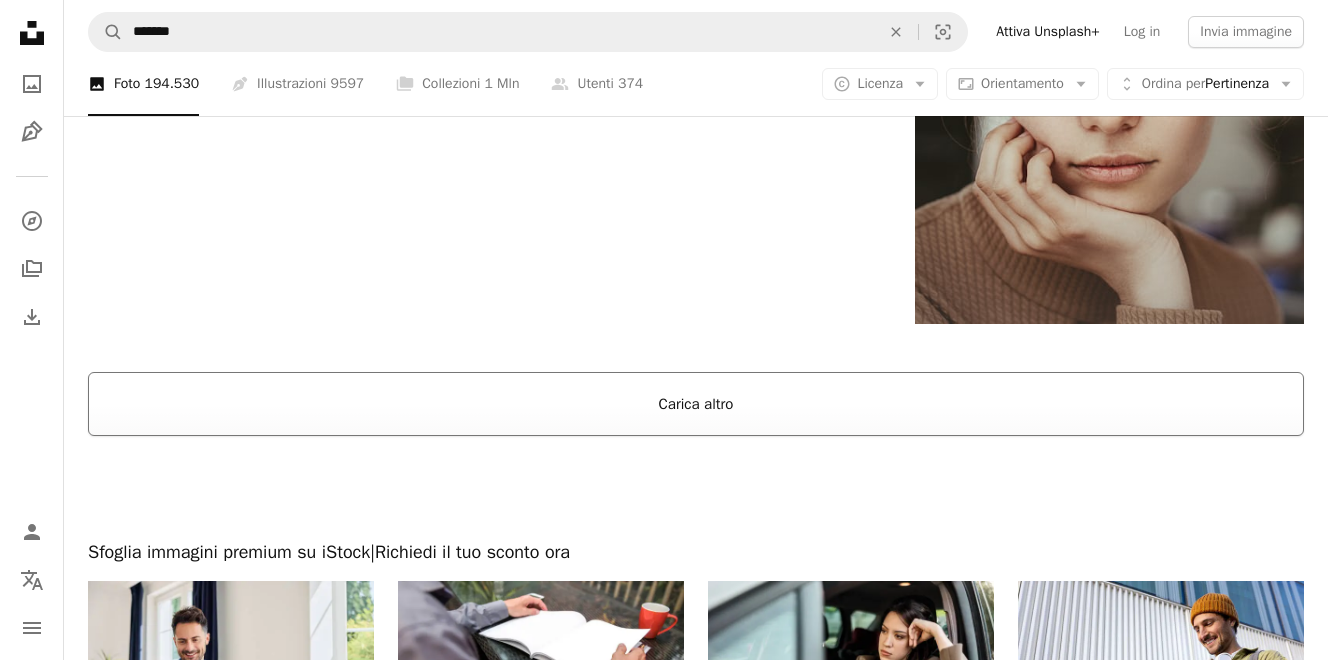 click on "Carica altro" at bounding box center (696, 404) 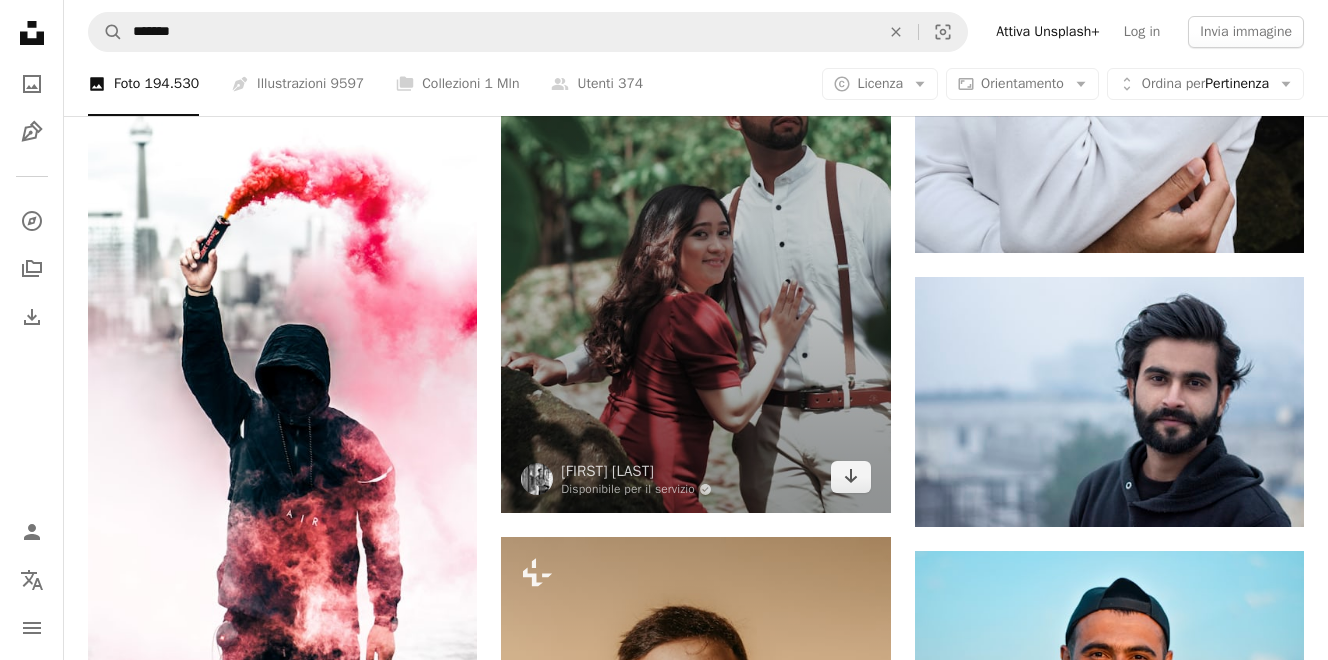 scroll, scrollTop: 16200, scrollLeft: 0, axis: vertical 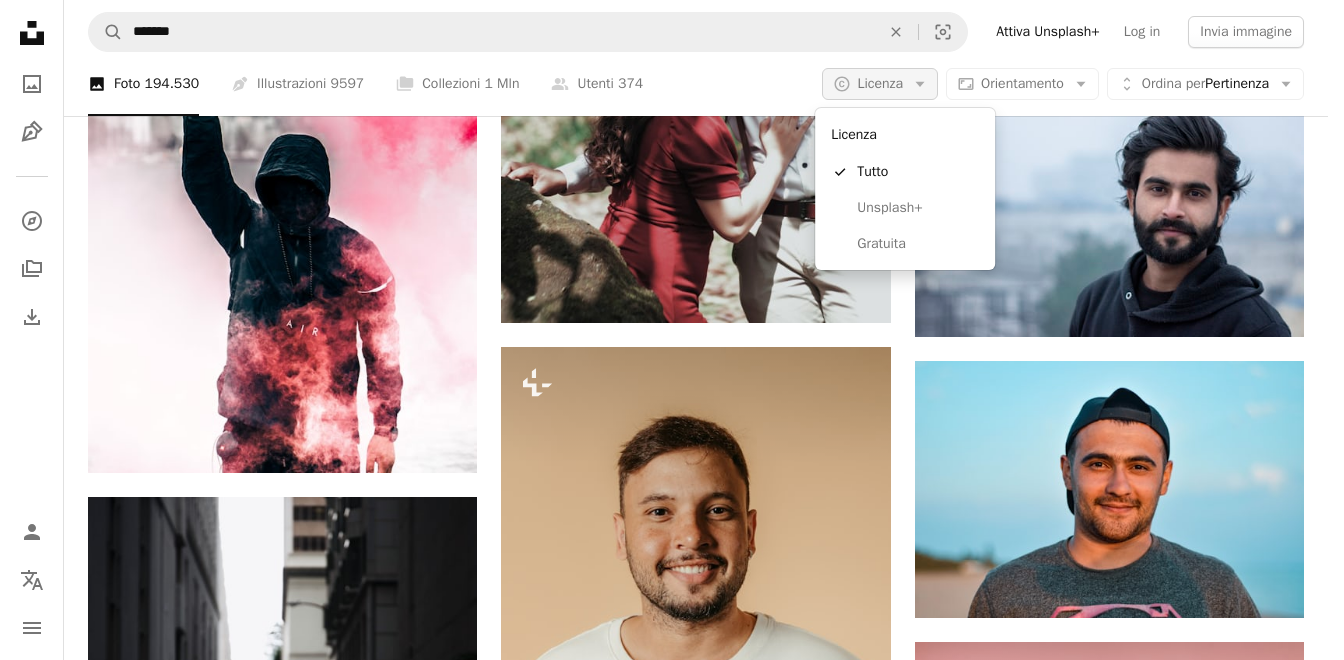 click on "Licenza" at bounding box center (880, 83) 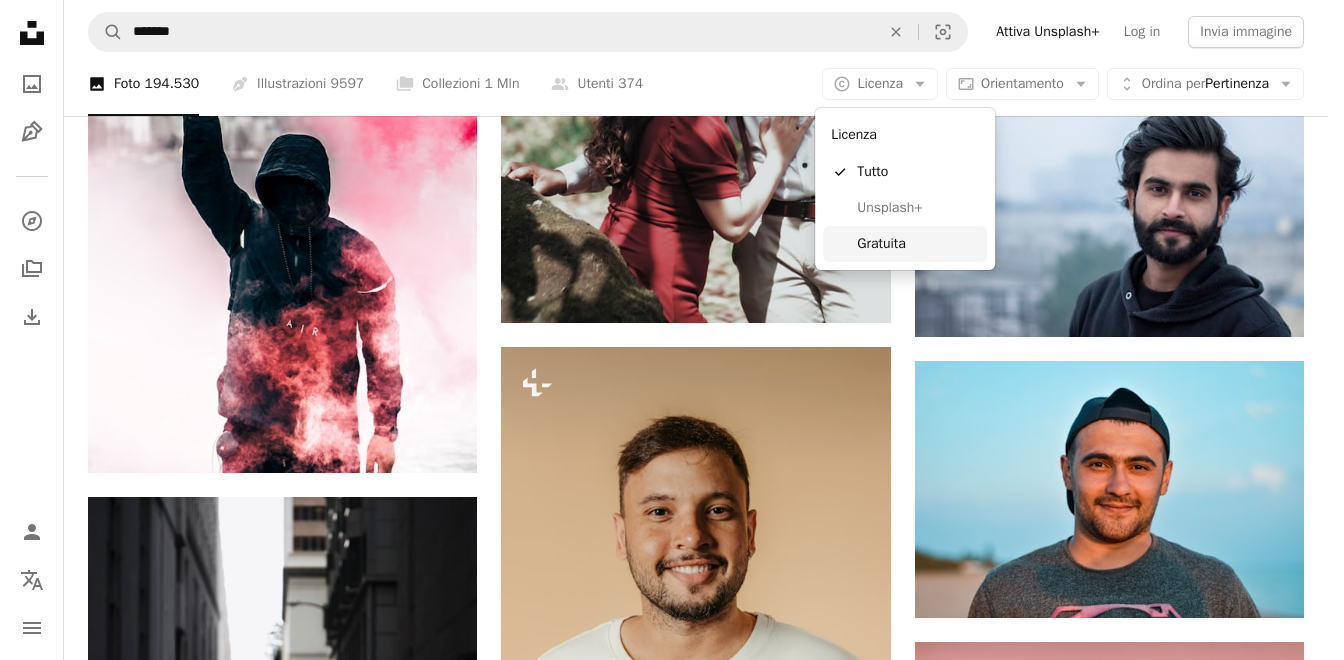 click on "Gratuita" at bounding box center (905, 244) 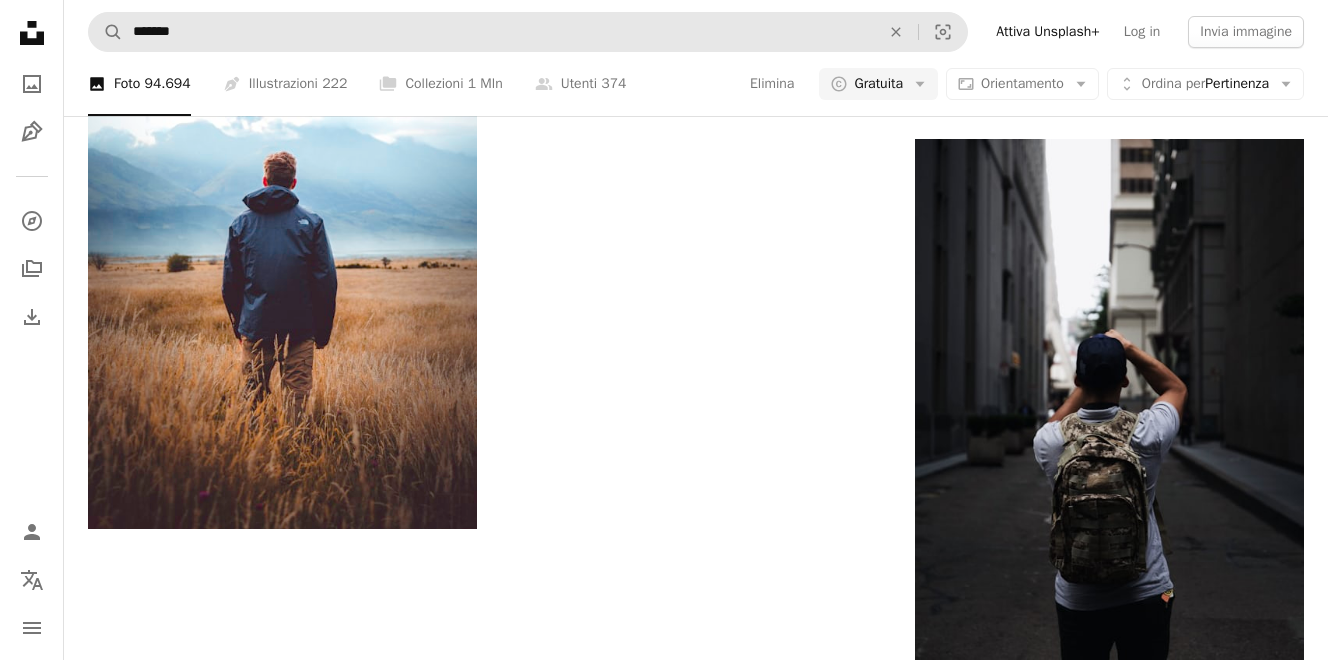 scroll, scrollTop: 8500, scrollLeft: 0, axis: vertical 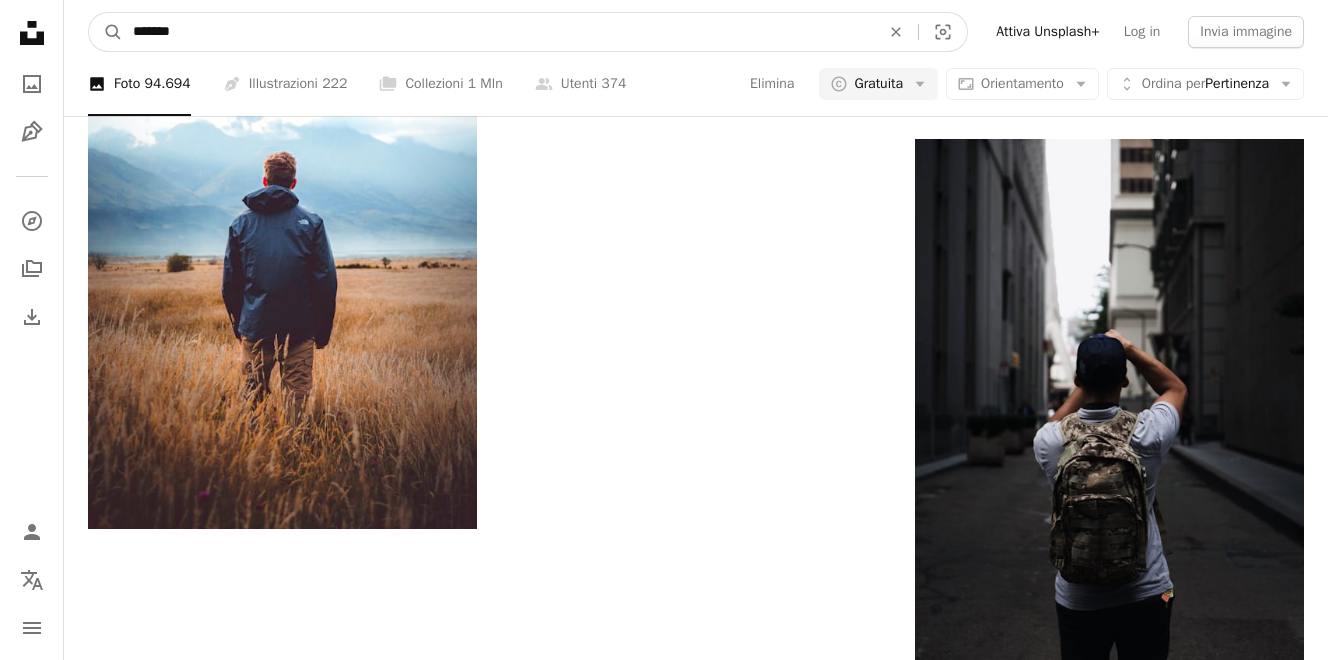 click on "*******" at bounding box center [498, 32] 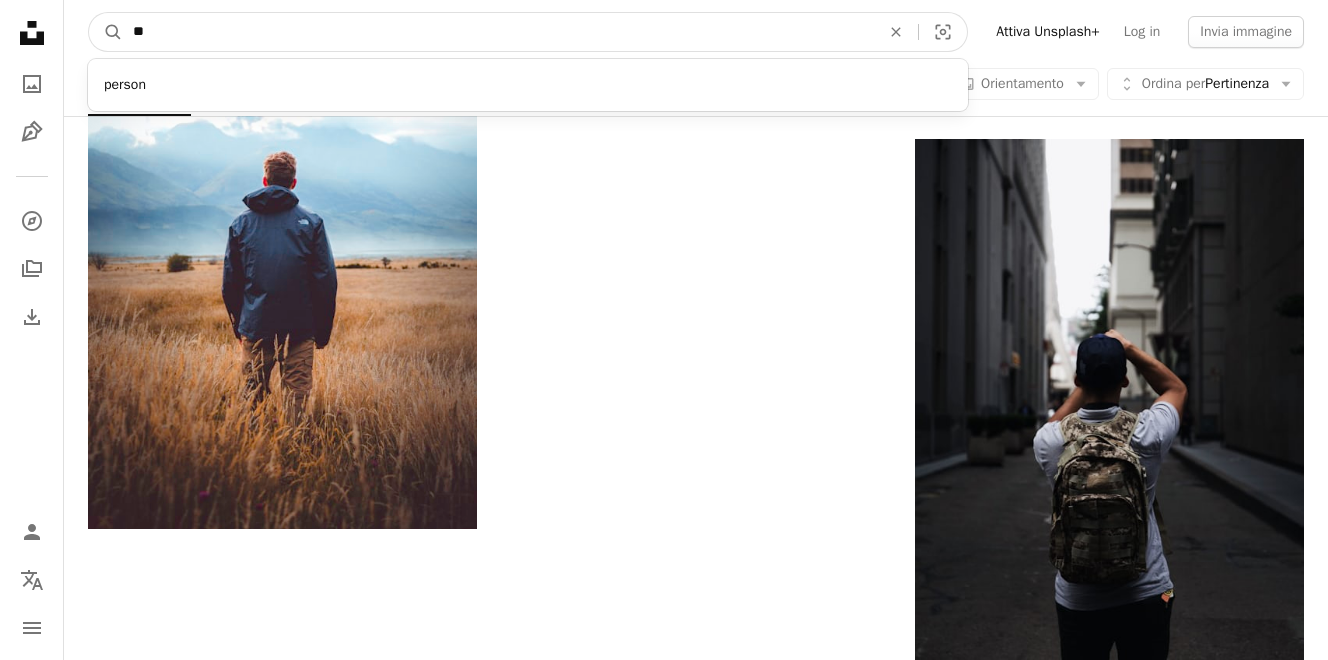 type on "*" 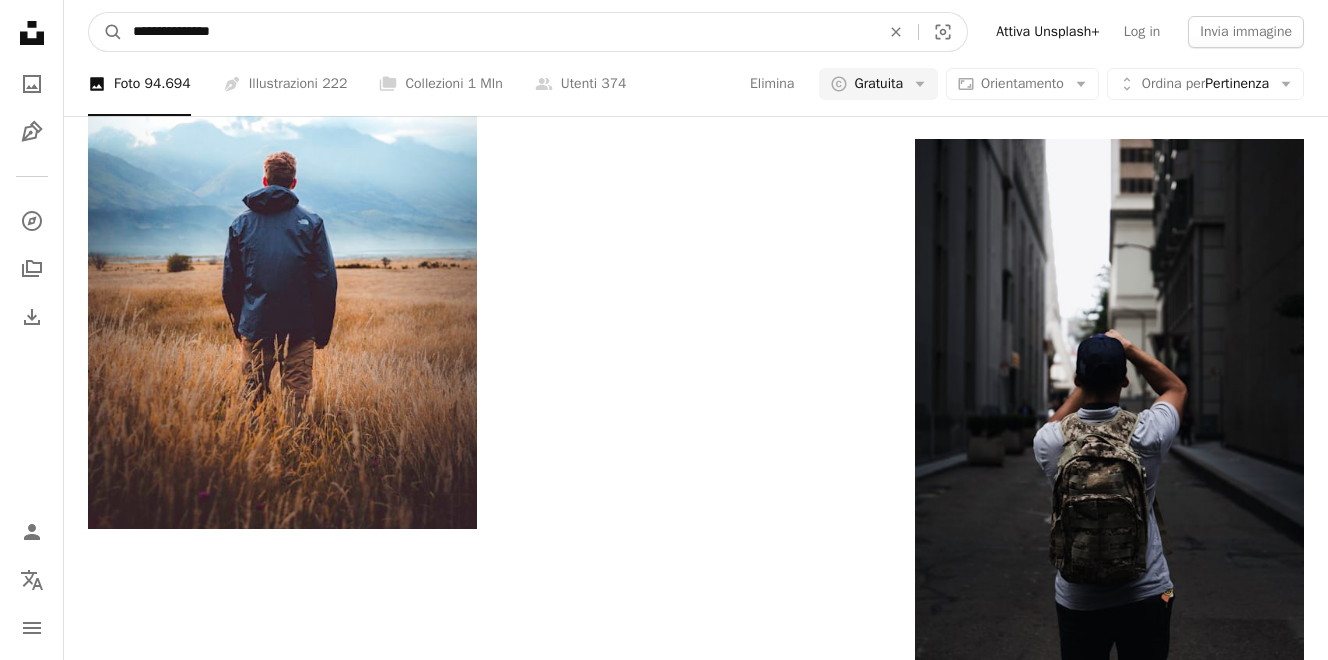 type on "**********" 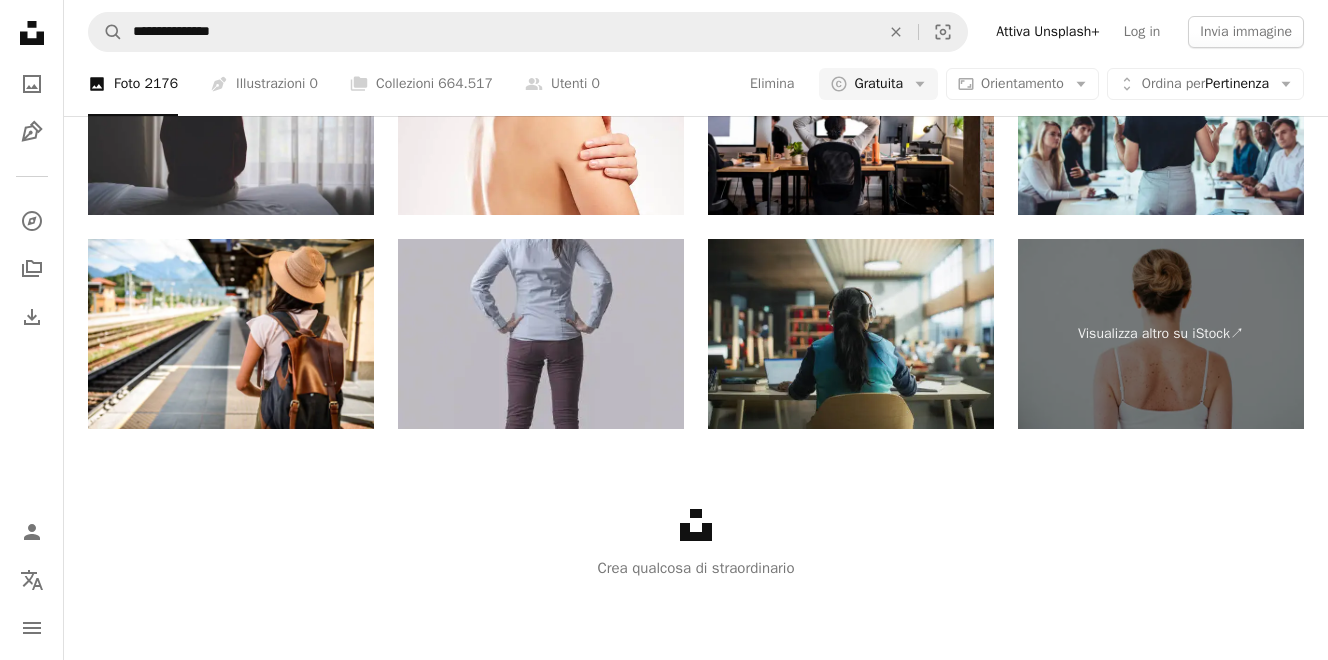 scroll, scrollTop: 200, scrollLeft: 0, axis: vertical 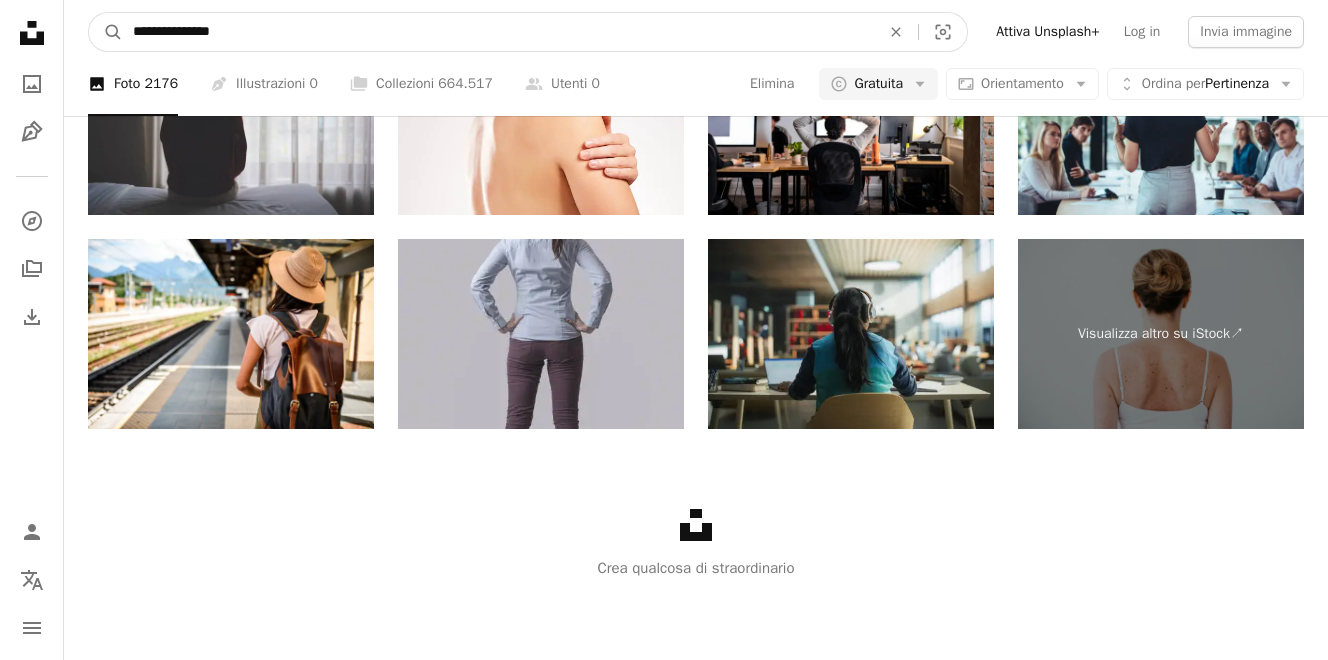 drag, startPoint x: 244, startPoint y: 27, endPoint x: 84, endPoint y: 37, distance: 160.3122 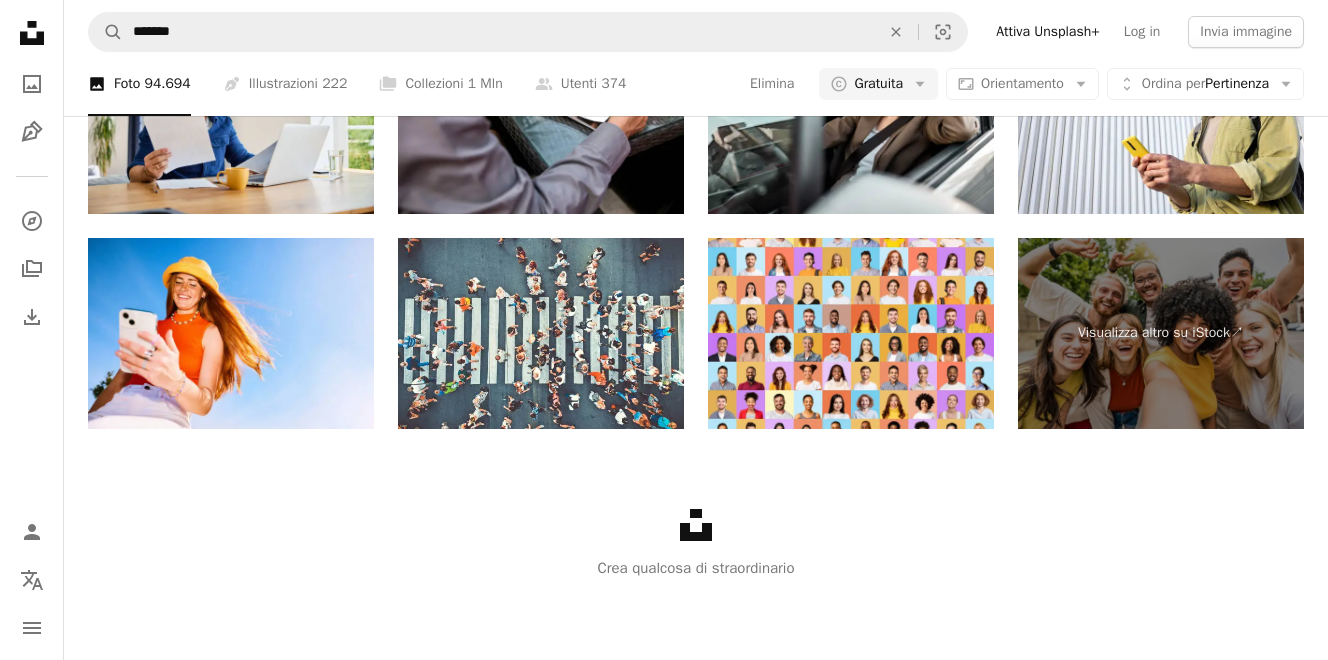 scroll, scrollTop: 12768, scrollLeft: 0, axis: vertical 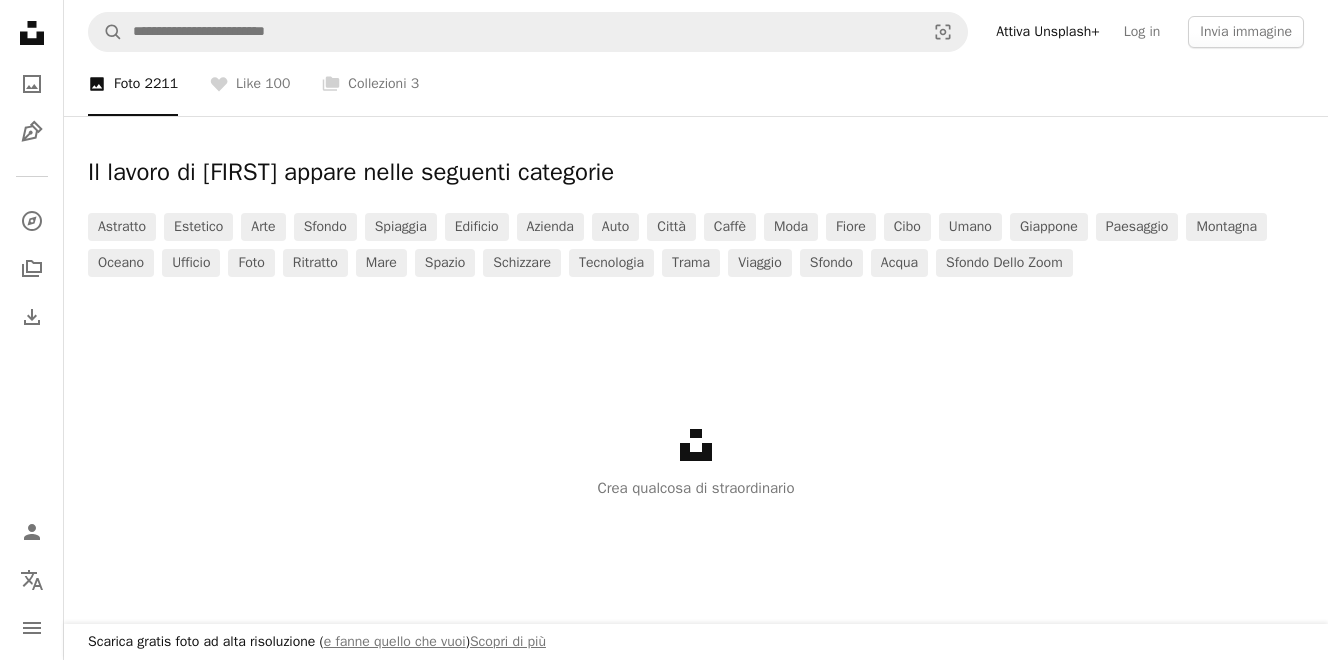 click on "Klara Kulikova" at bounding box center (625, -4479) 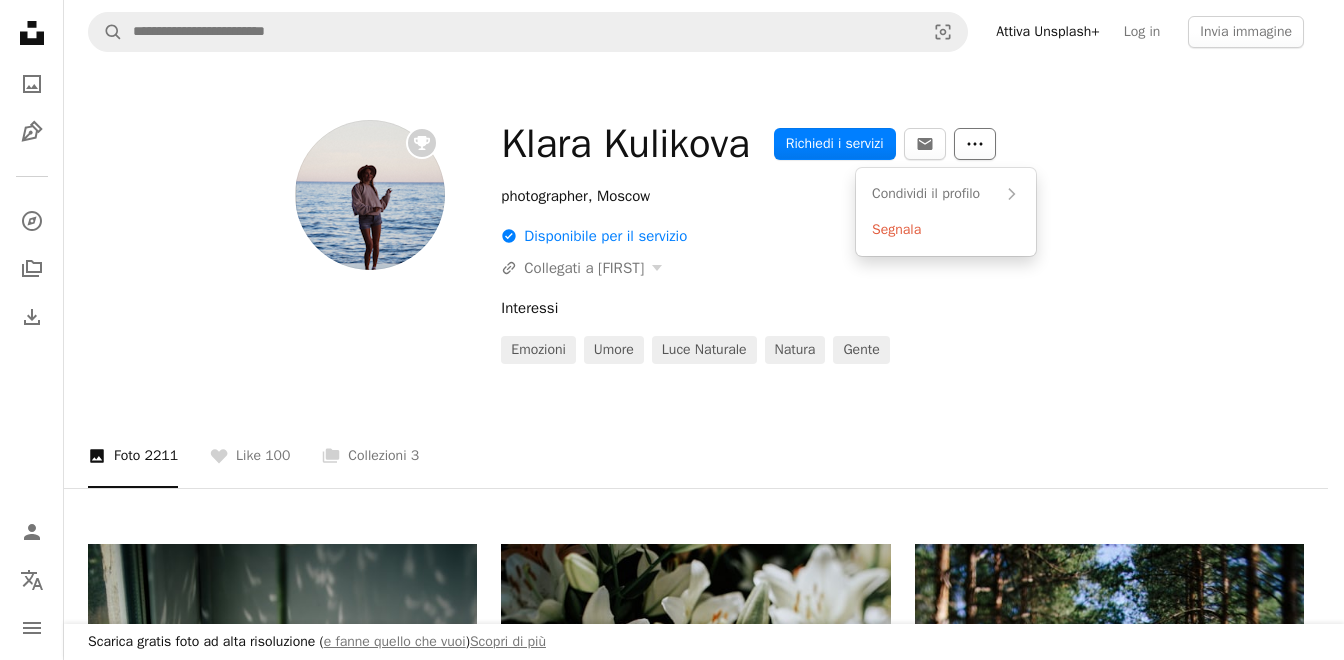 click 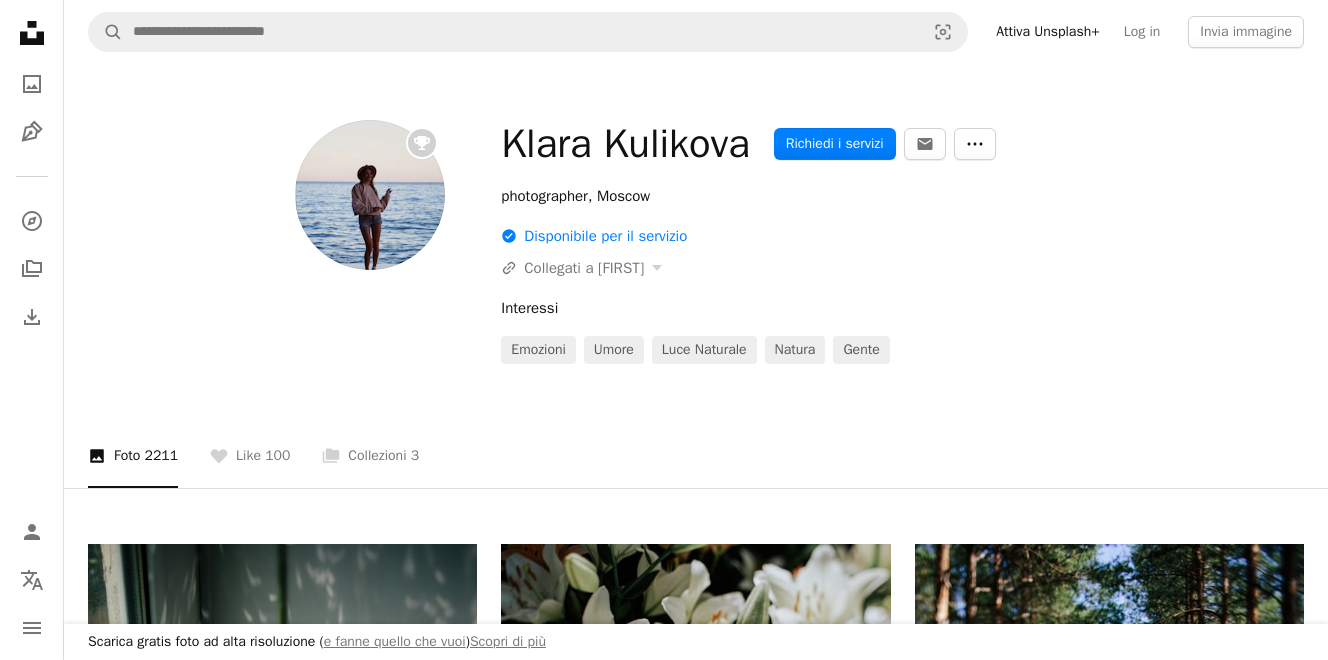scroll, scrollTop: 100, scrollLeft: 0, axis: vertical 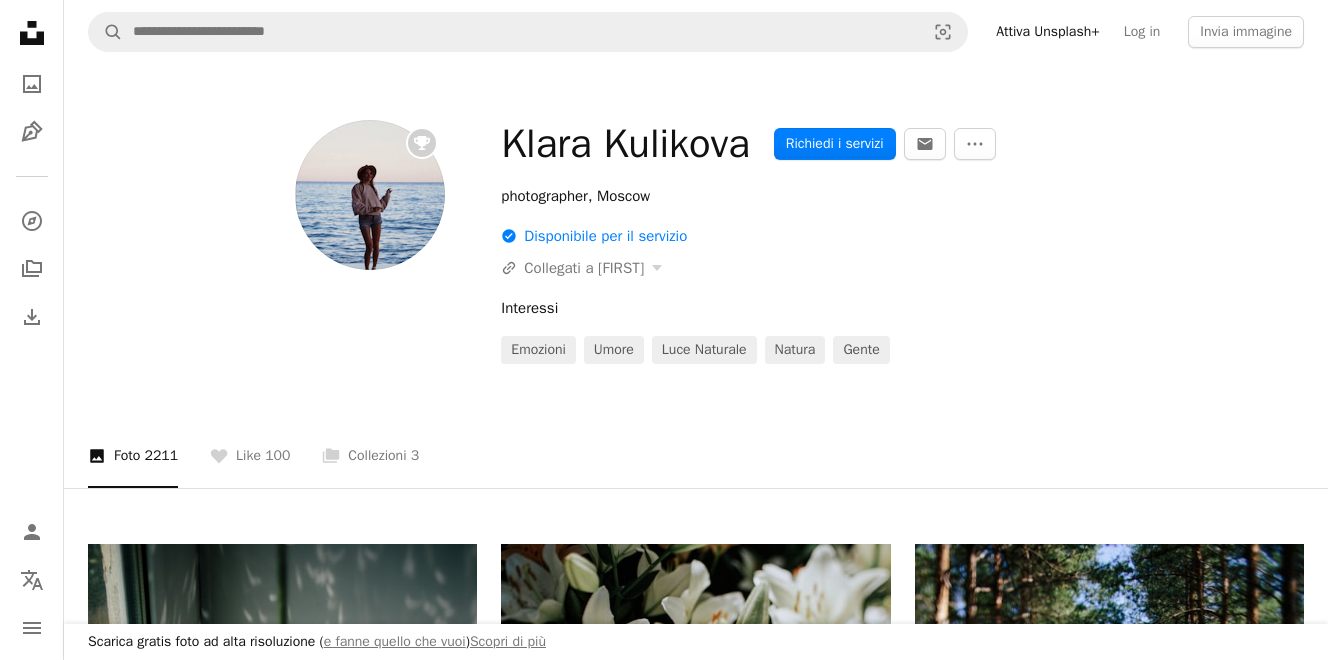 click on "A photo Foto   2211" at bounding box center (133, 456) 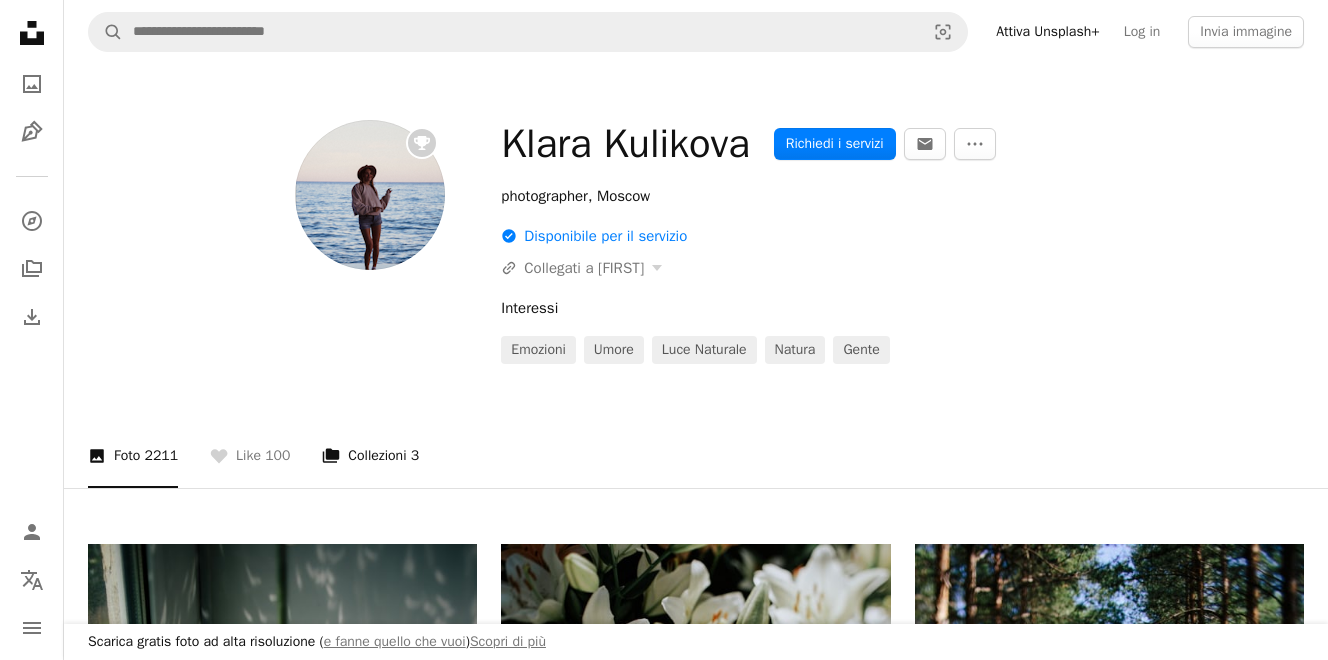 click on "A stack of folders Collezioni   3" at bounding box center [370, 456] 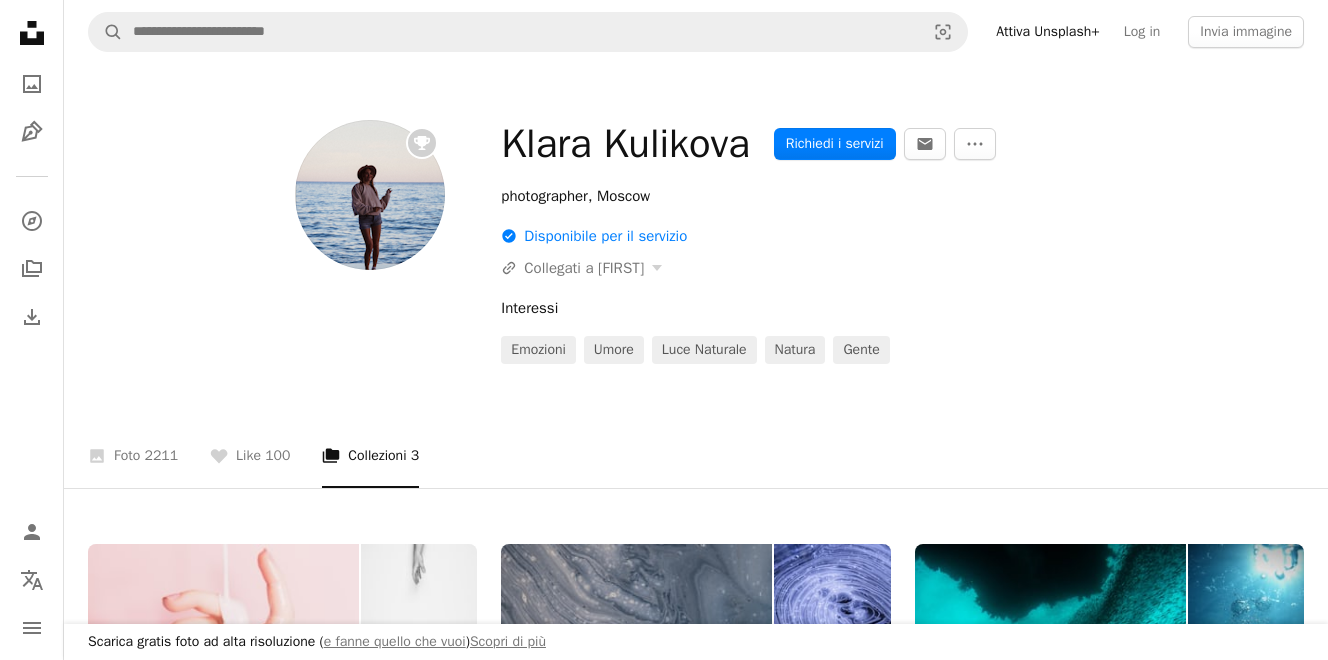 scroll, scrollTop: 400, scrollLeft: 0, axis: vertical 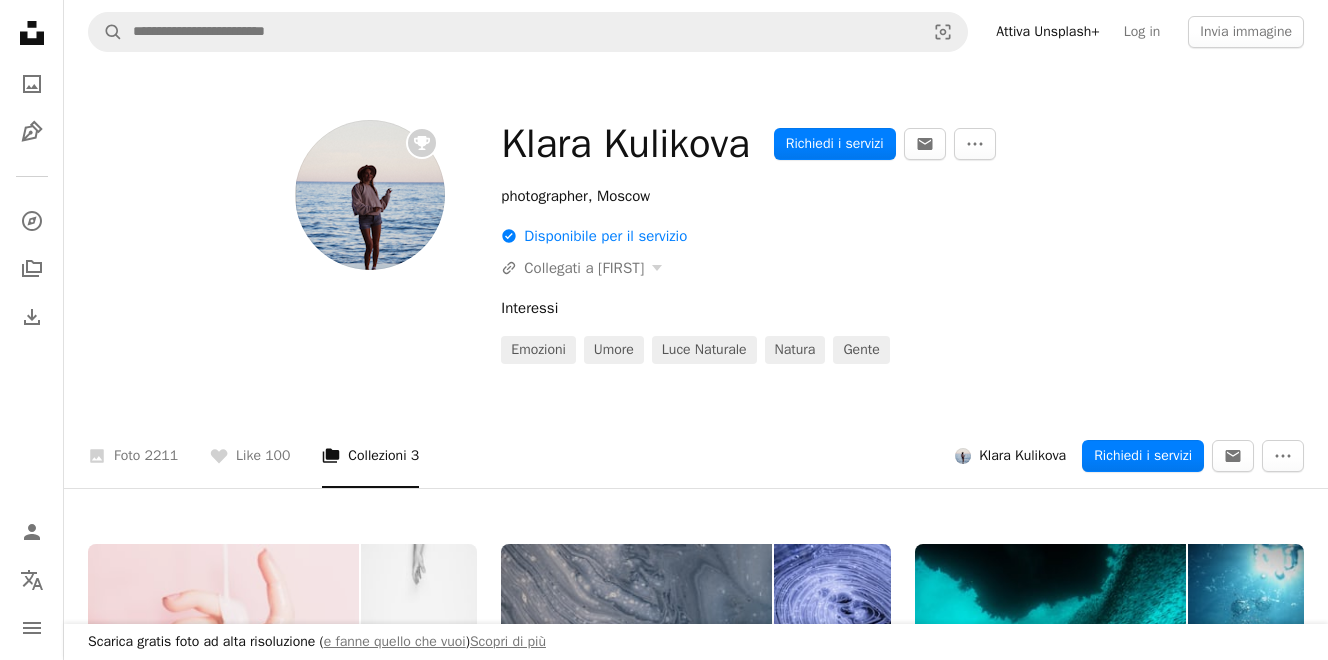 click at bounding box center [223, 680] 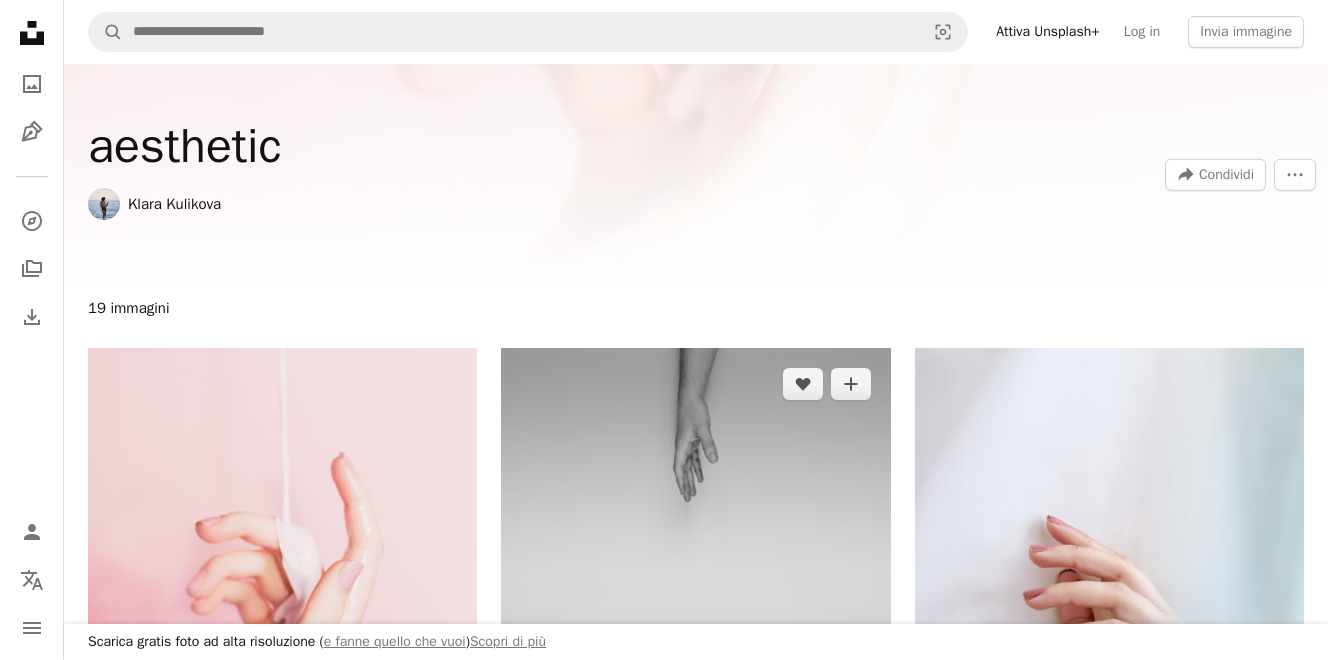 scroll, scrollTop: 300, scrollLeft: 0, axis: vertical 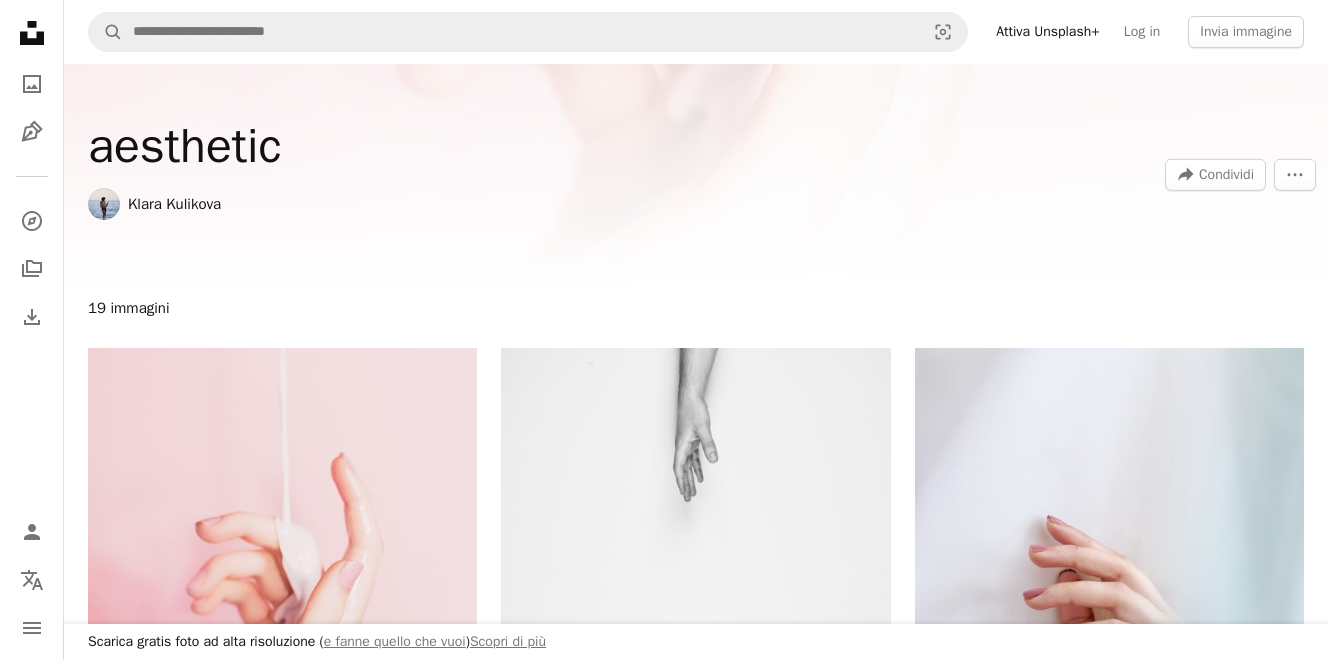 click on "Arrow pointing down" at bounding box center [1264, 2507] 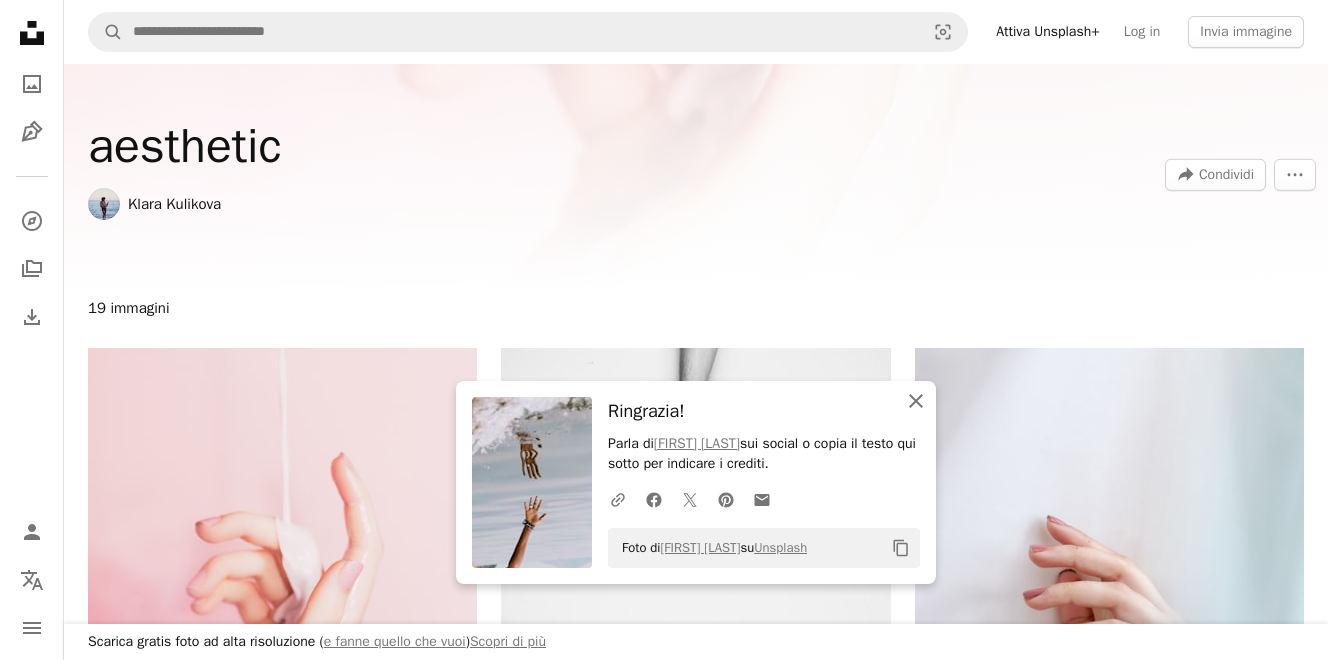 drag, startPoint x: 908, startPoint y: 399, endPoint x: 778, endPoint y: 237, distance: 207.71133 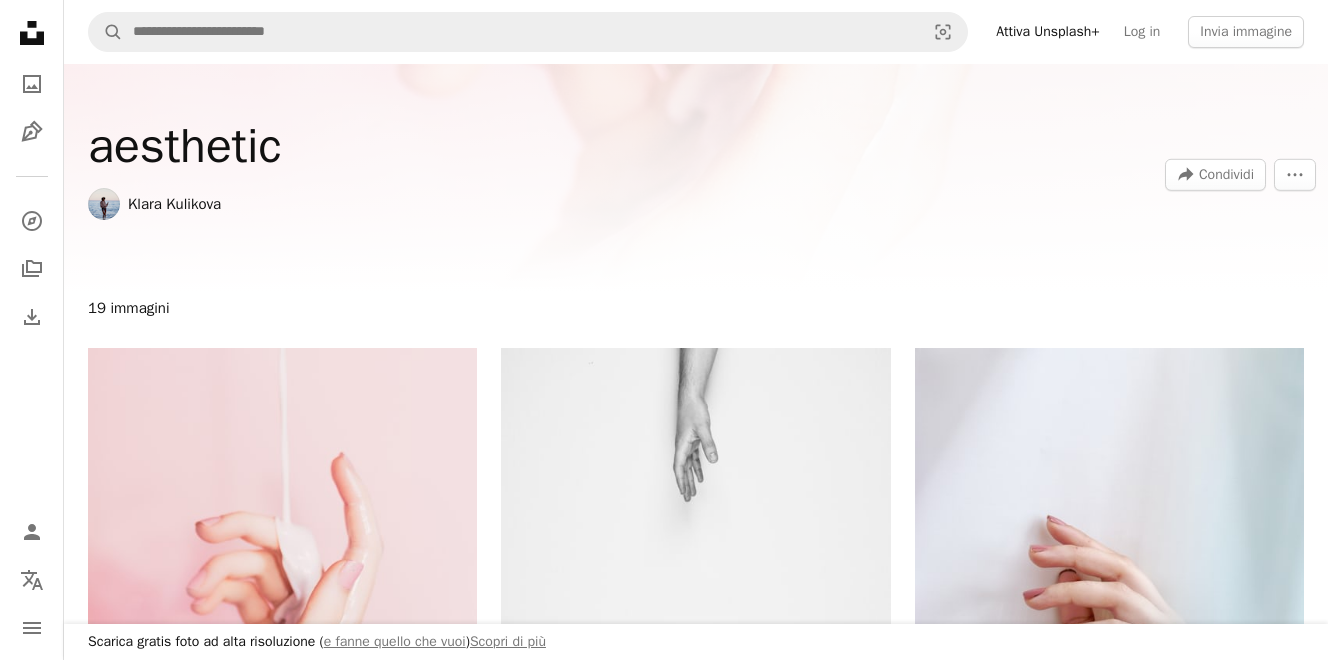scroll, scrollTop: 0, scrollLeft: 0, axis: both 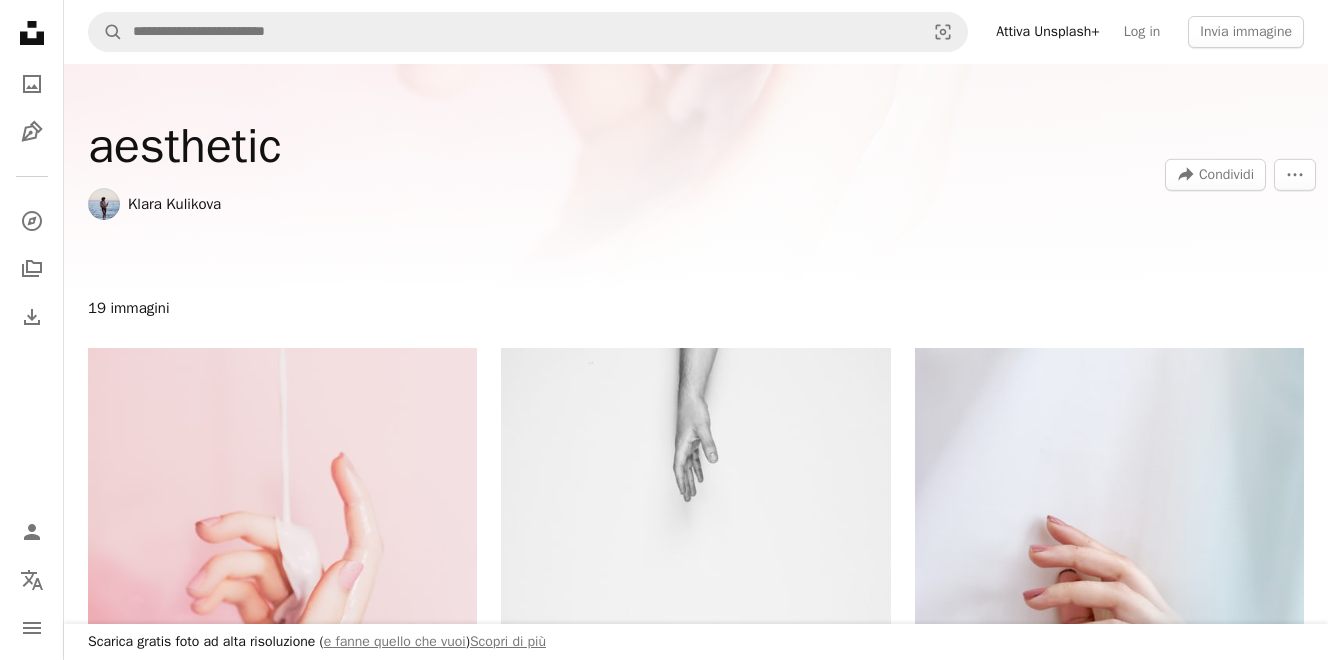 click on "Klara Kulikova" at bounding box center [174, 204] 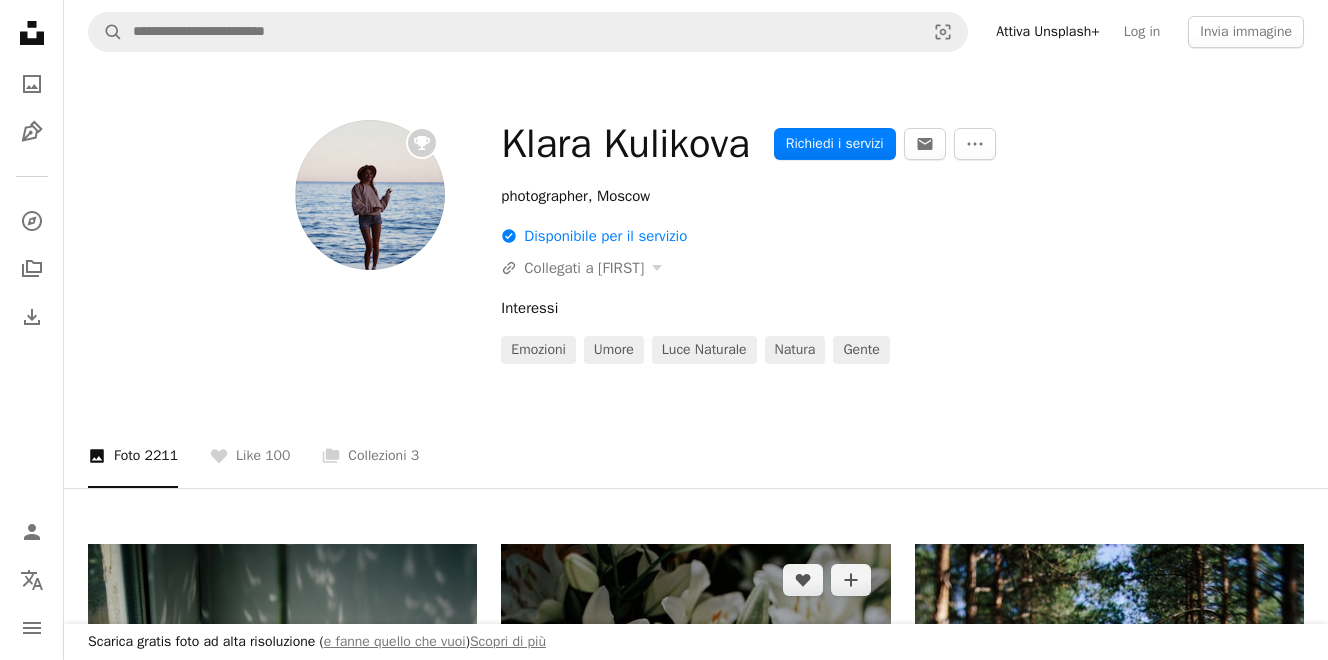 scroll, scrollTop: 300, scrollLeft: 0, axis: vertical 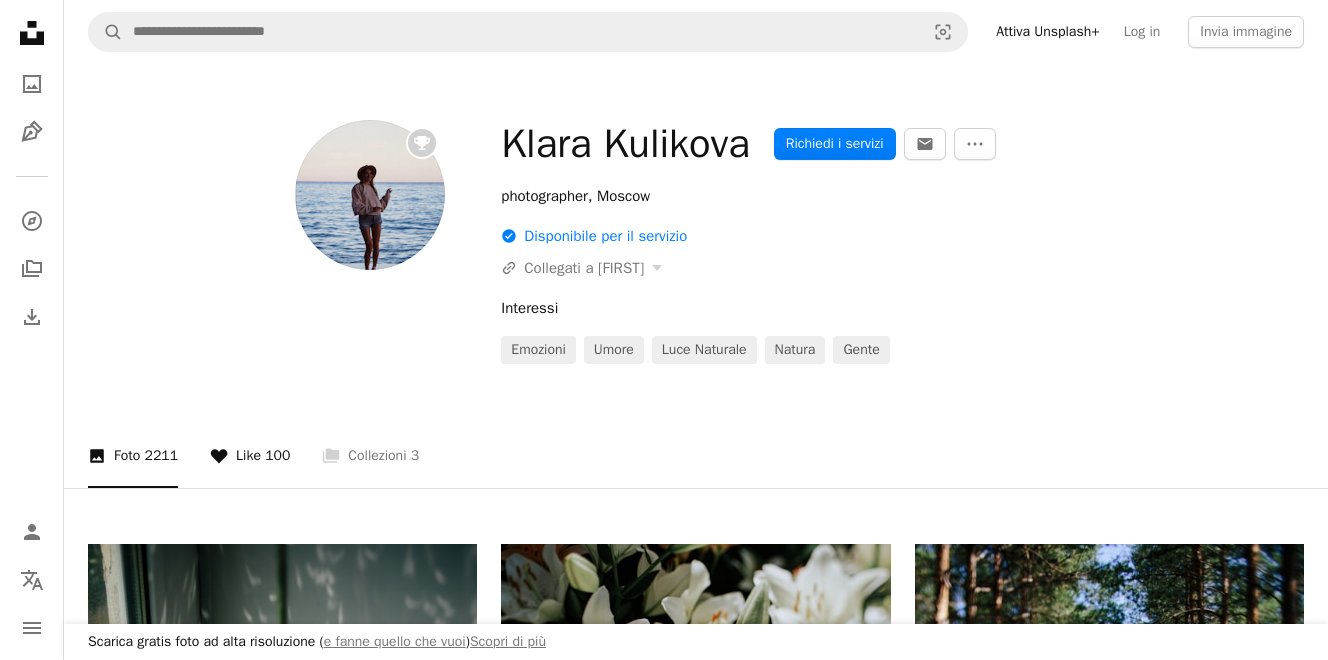 click on "100" at bounding box center [277, 456] 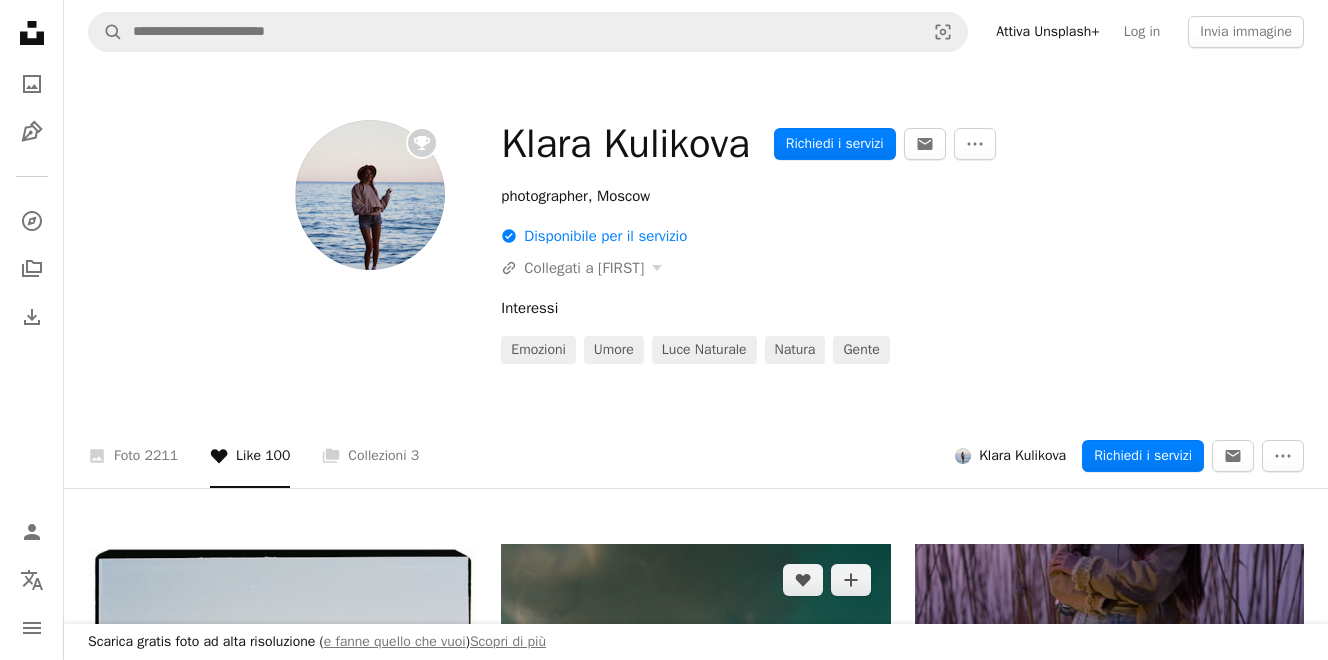 scroll, scrollTop: 900, scrollLeft: 0, axis: vertical 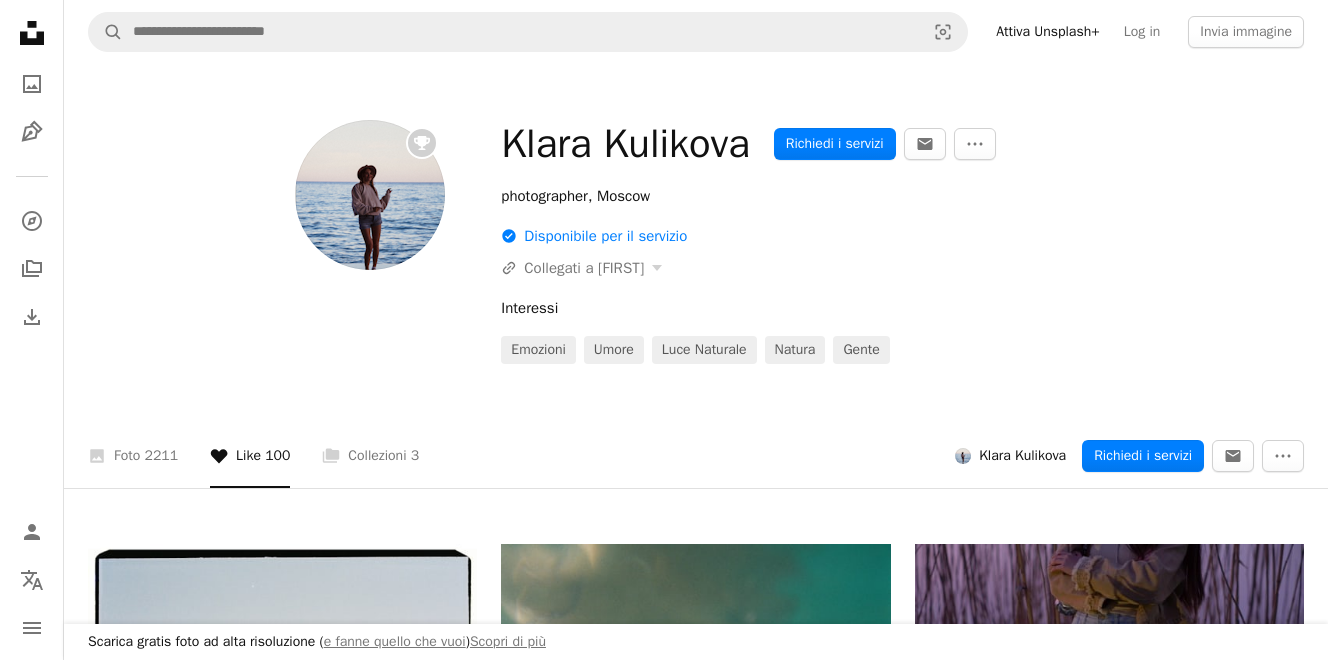click on "A heart Like   100" at bounding box center [250, 456] 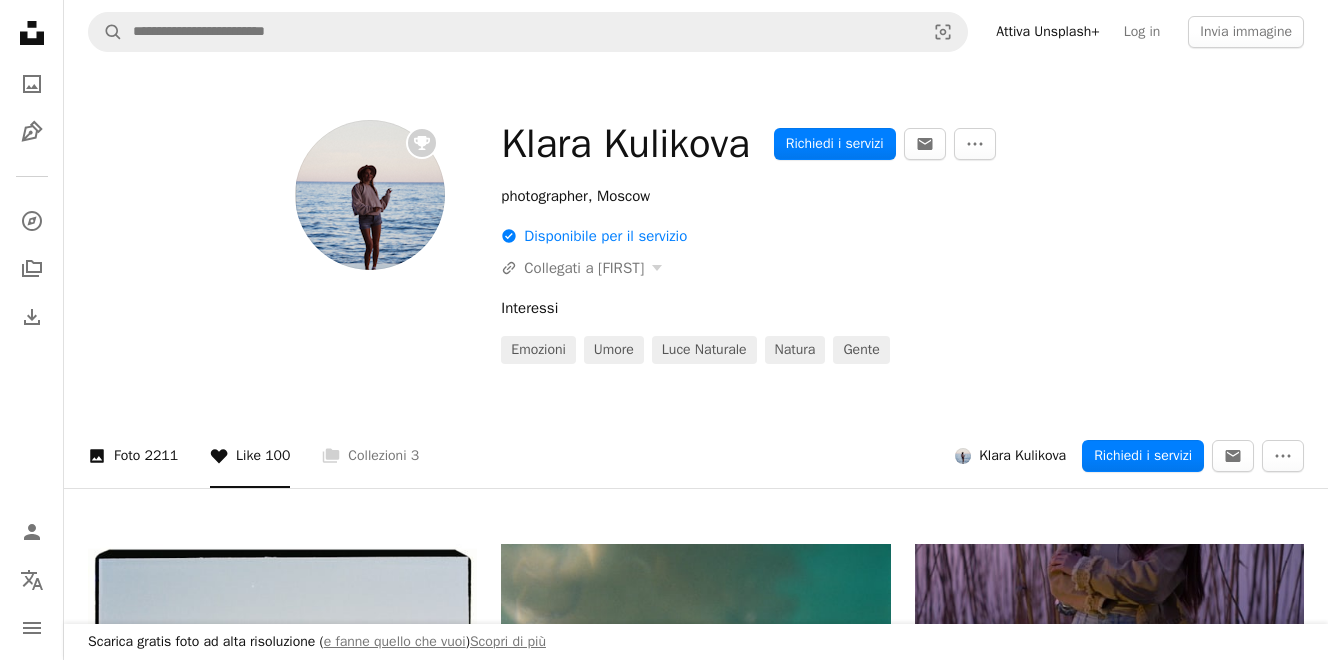click on "A photo Foto   2211" at bounding box center [133, 456] 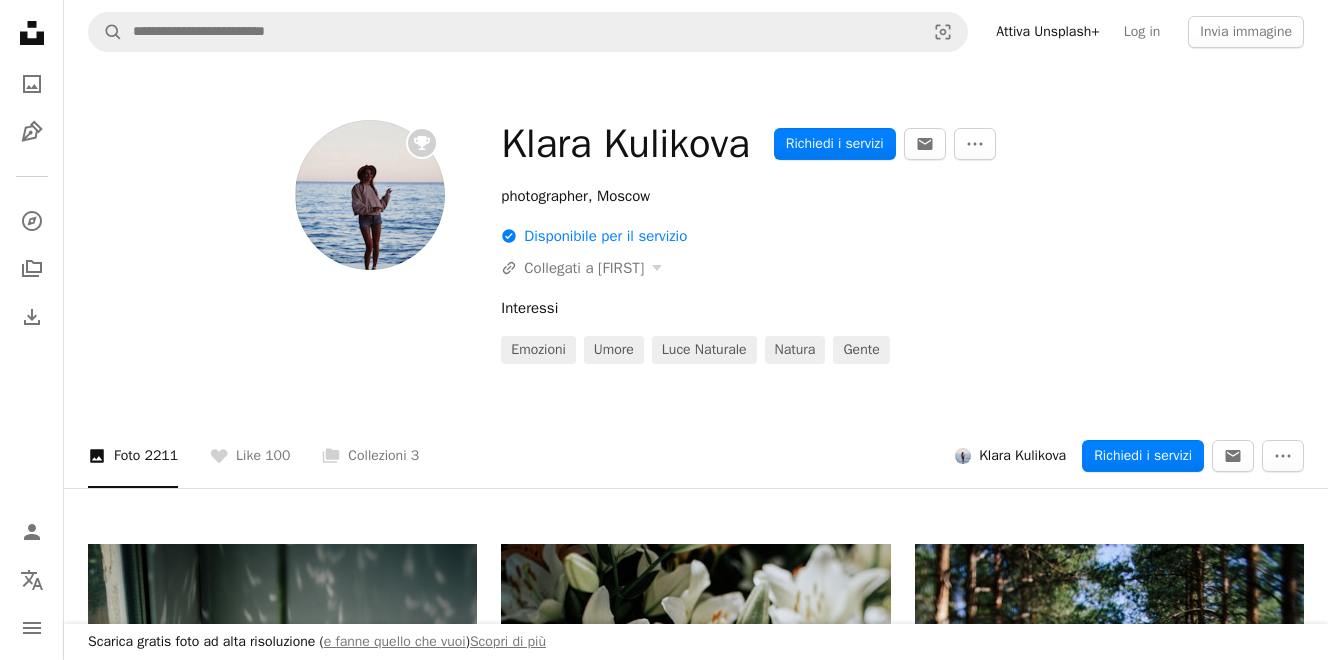 scroll, scrollTop: 4121, scrollLeft: 0, axis: vertical 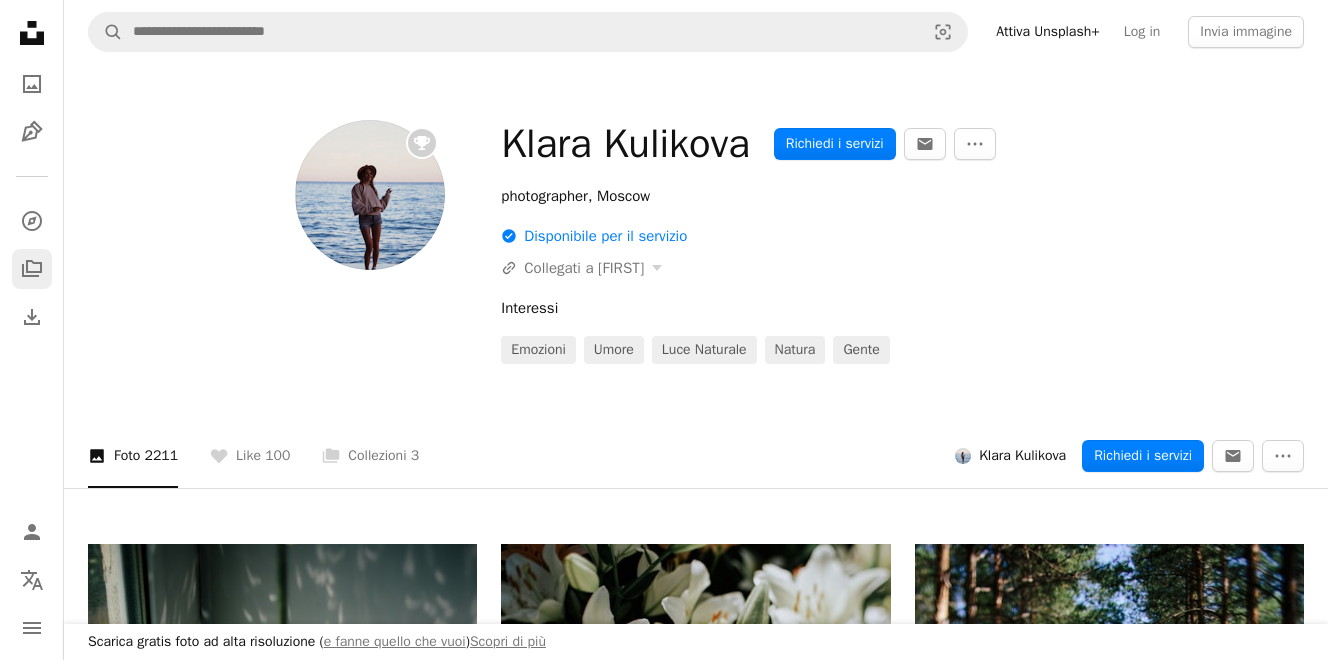 click 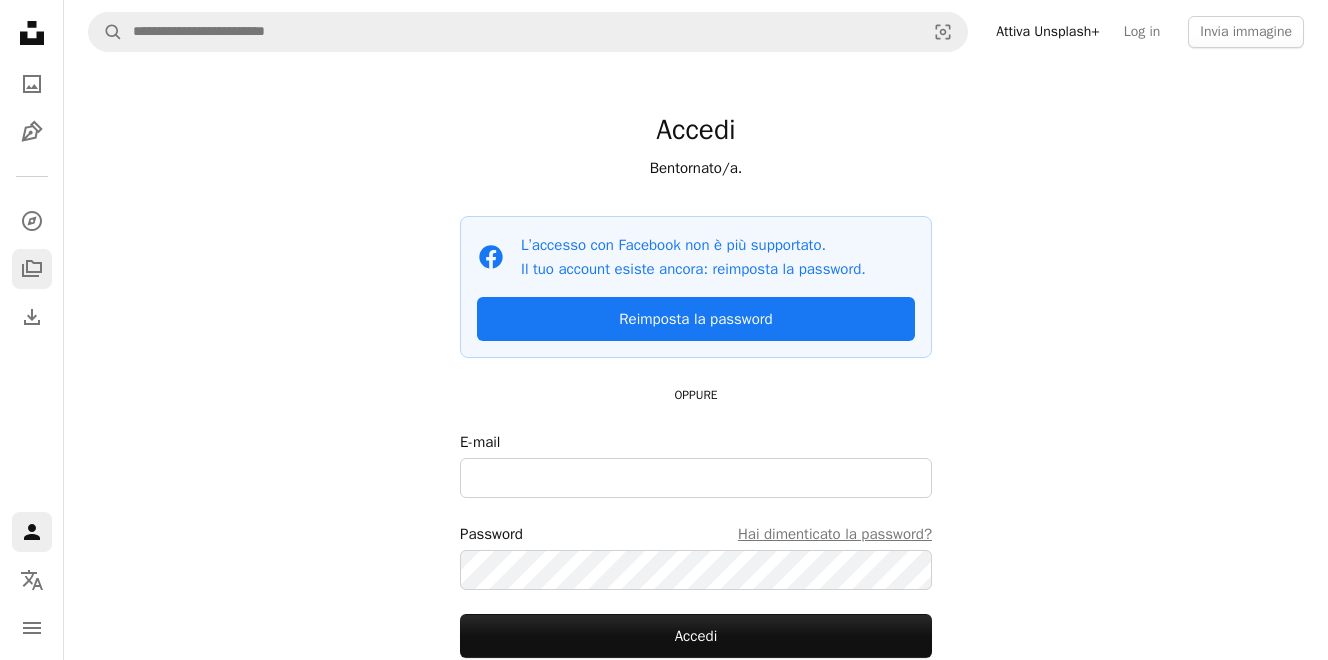 scroll, scrollTop: 0, scrollLeft: 0, axis: both 